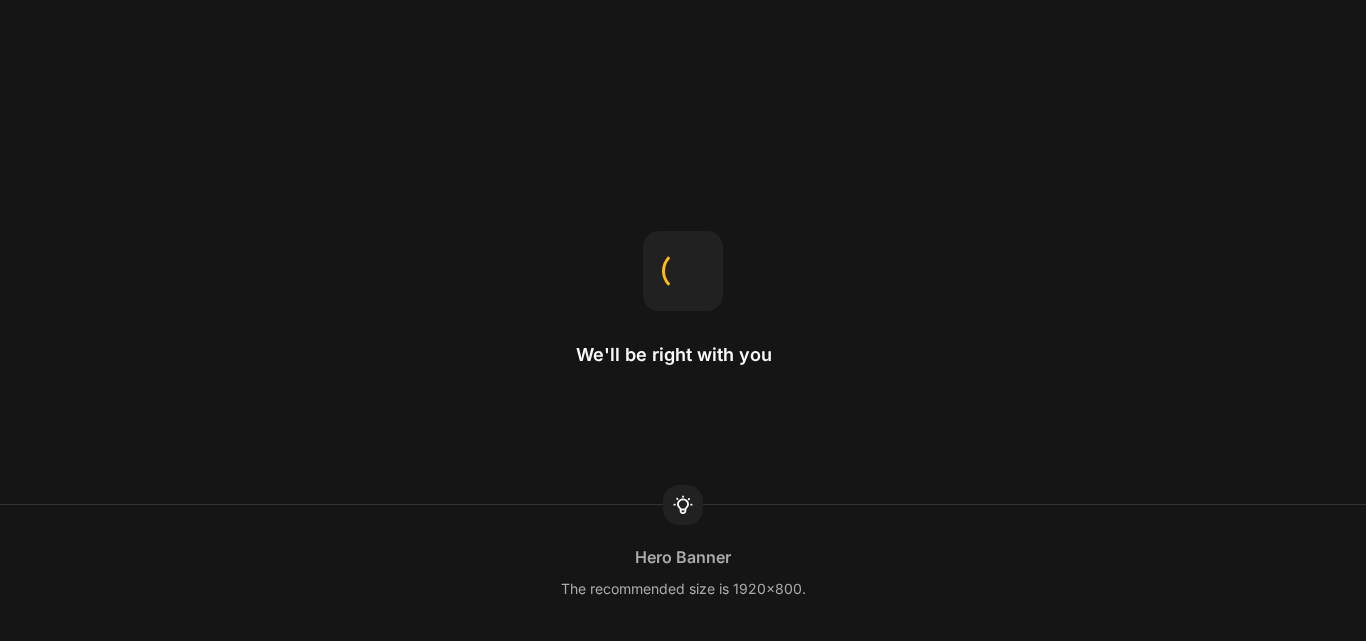 scroll, scrollTop: 0, scrollLeft: 0, axis: both 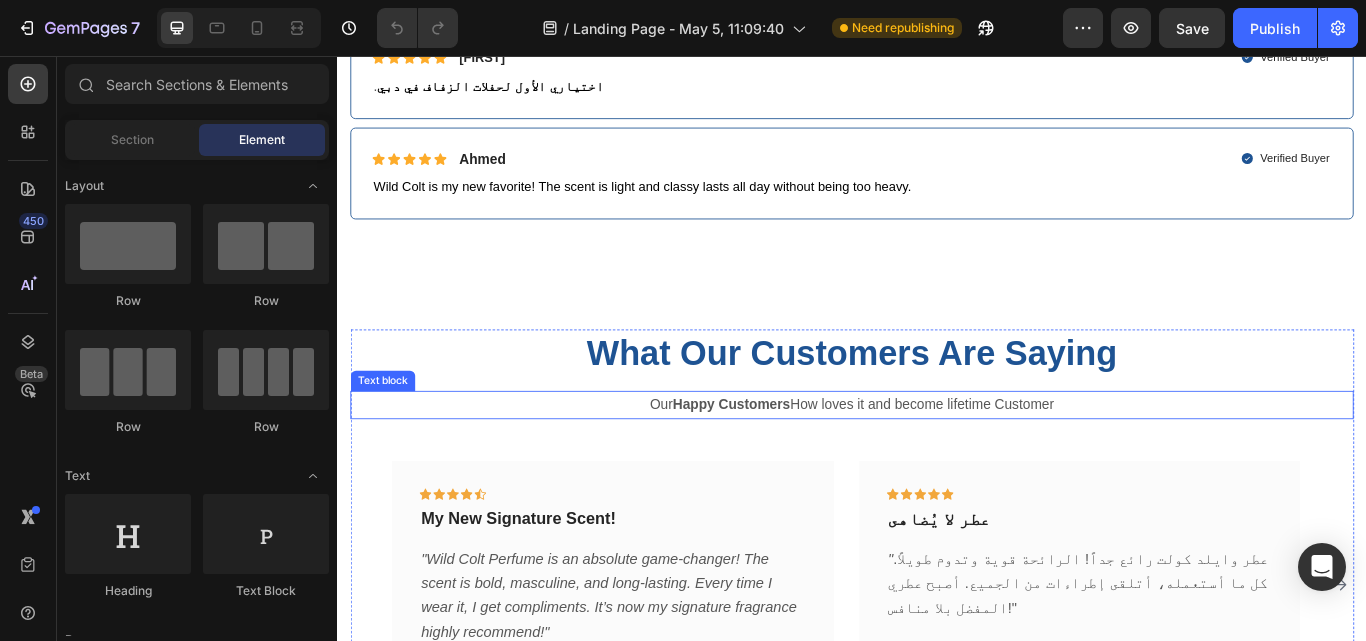click on "Our  Happy Customers  How loves it and become lifetime Customer" at bounding box center [937, 463] 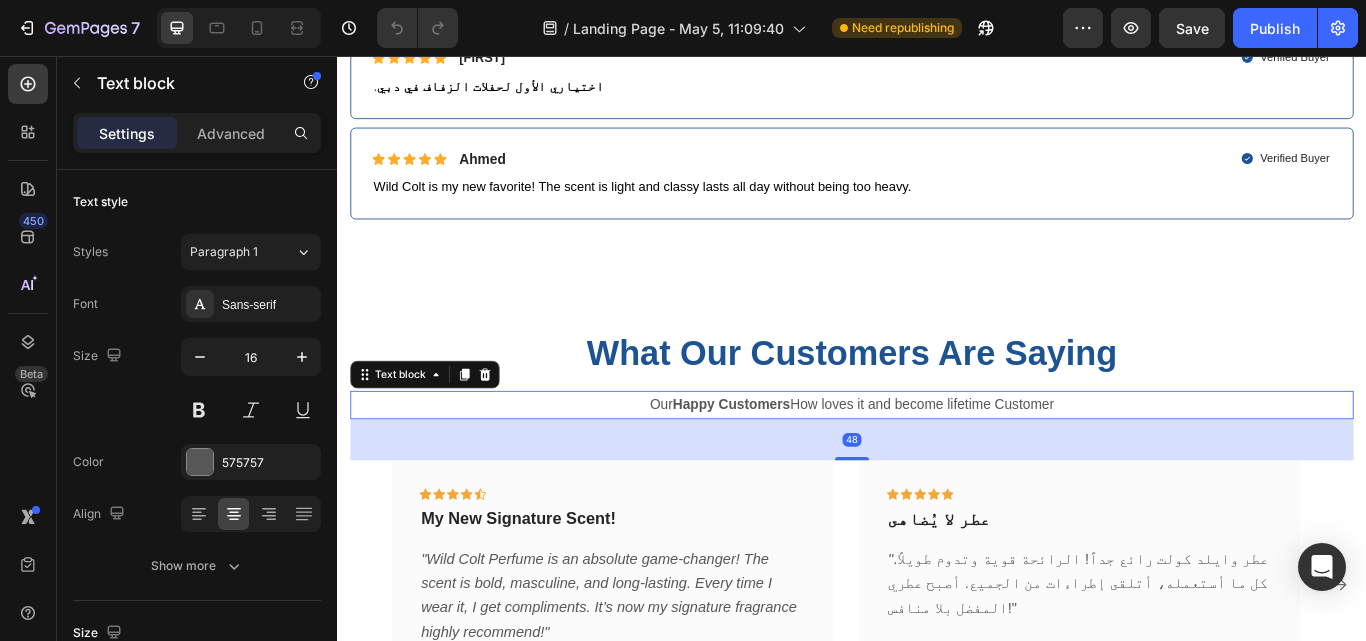 click on "Our  Happy Customers  How loves it and become lifetime Customer" at bounding box center [937, 463] 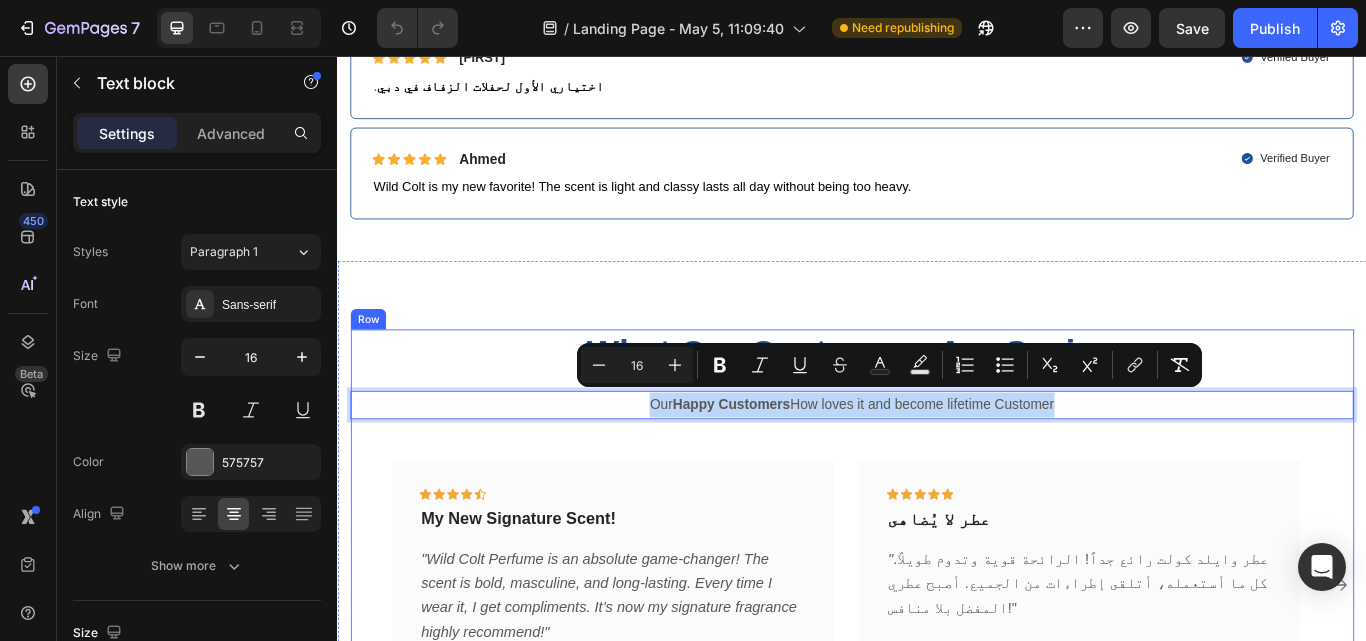 drag, startPoint x: 1176, startPoint y: 450, endPoint x: 572, endPoint y: 513, distance: 607.27673 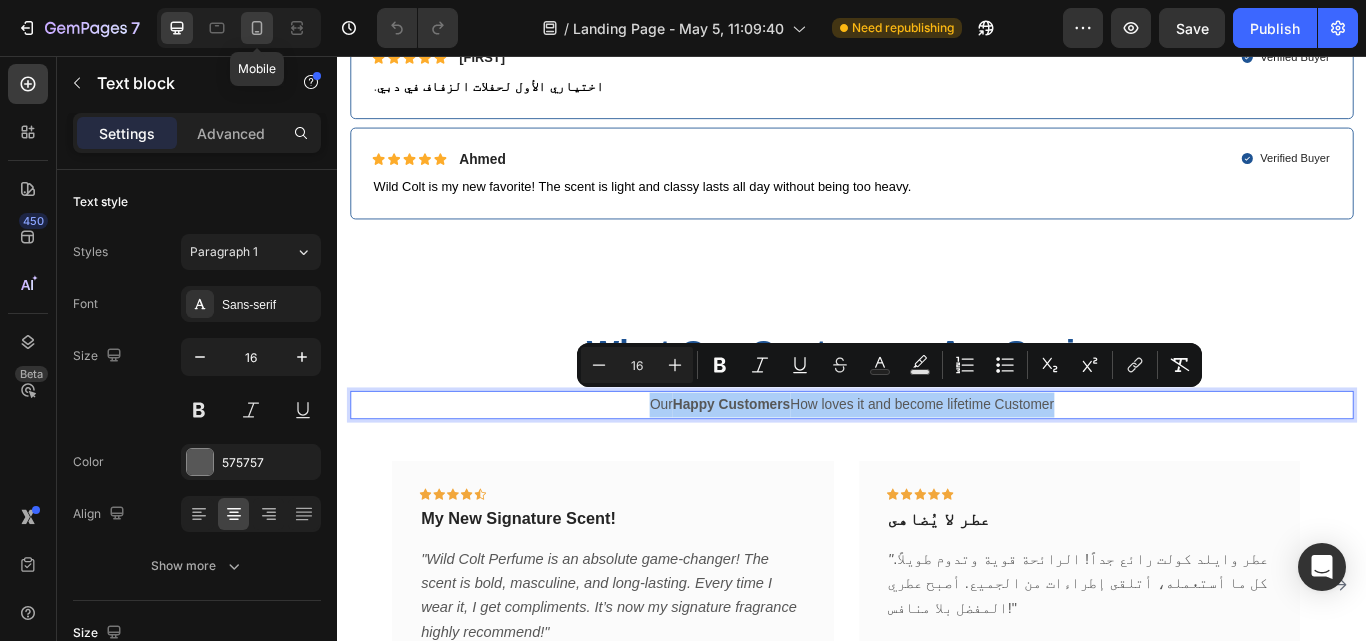 click 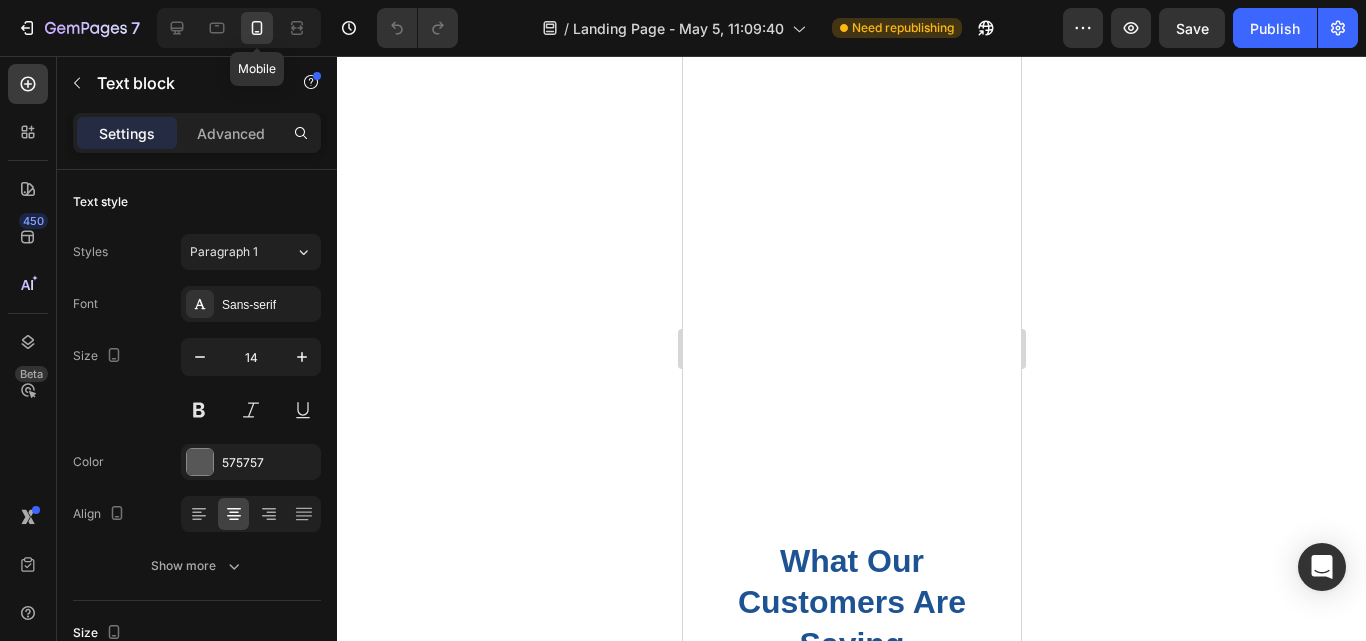 scroll, scrollTop: 1523, scrollLeft: 0, axis: vertical 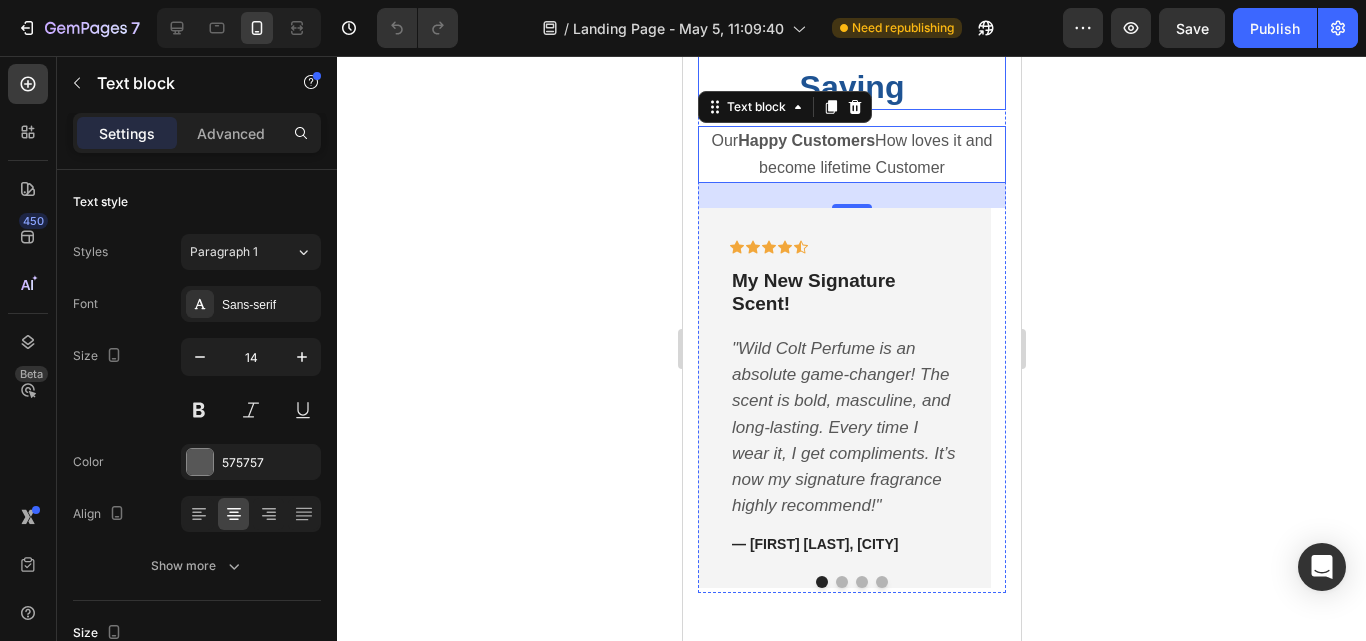 click on "What Our Customers Are Saying" at bounding box center (851, 46) 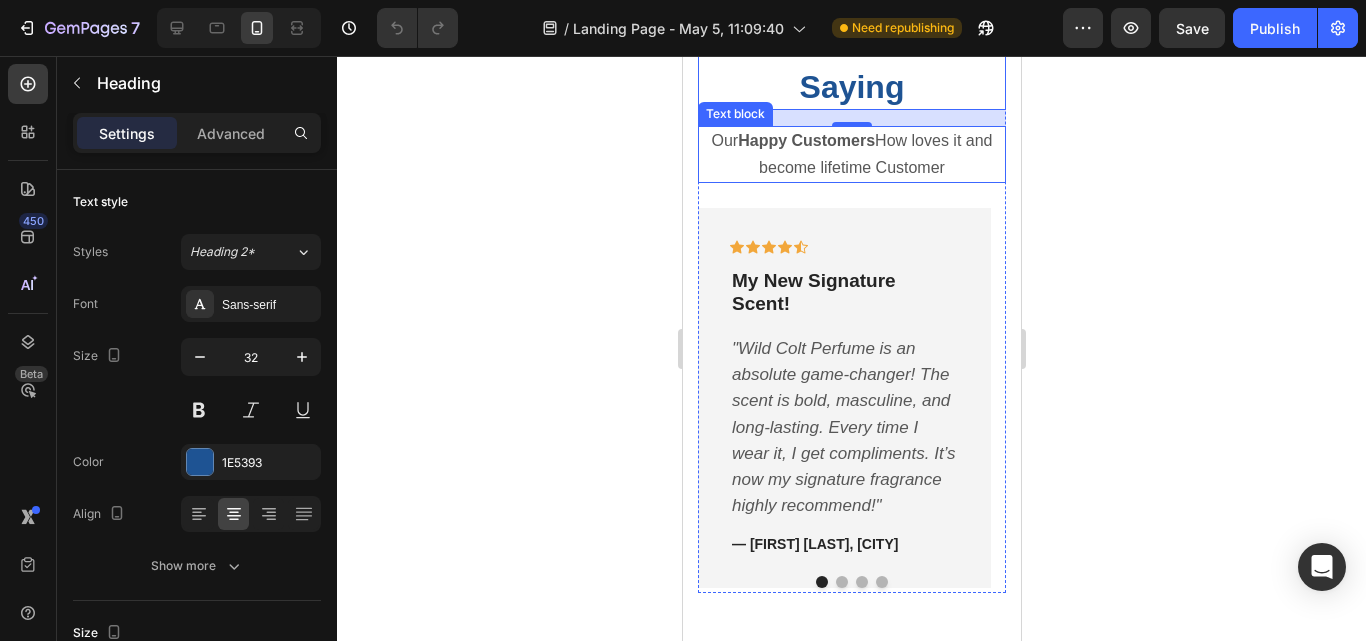 click on "Our  Happy Customers  How loves it and become lifetime Customer" at bounding box center [851, 153] 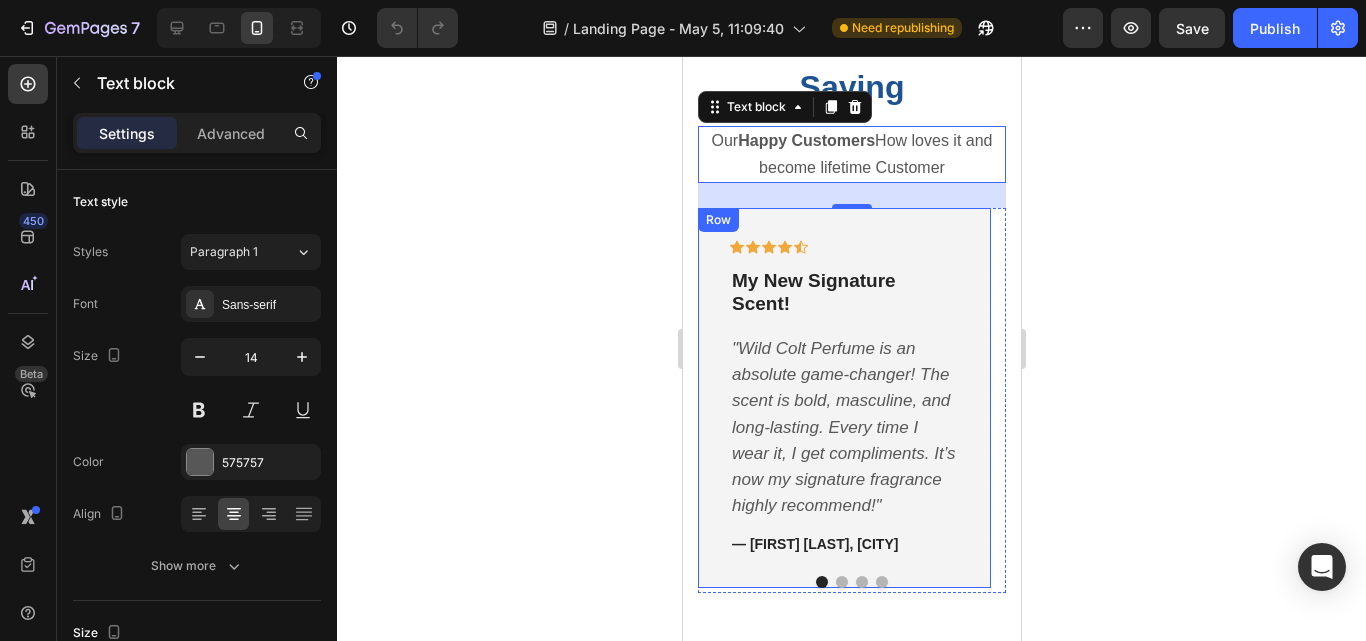 click on "Icon
Icon
Icon
Icon
Icon Row My New Signature Scent! Text block "Wild Colt Perfume is an absolute game-changer! The scent is bold, masculine, and long-lasting. Every time I wear it, I get compliments. It’s now my signature fragrance highly recommend!" Text block — Ahmed R, Riyadh Text block Row" at bounding box center [843, 398] 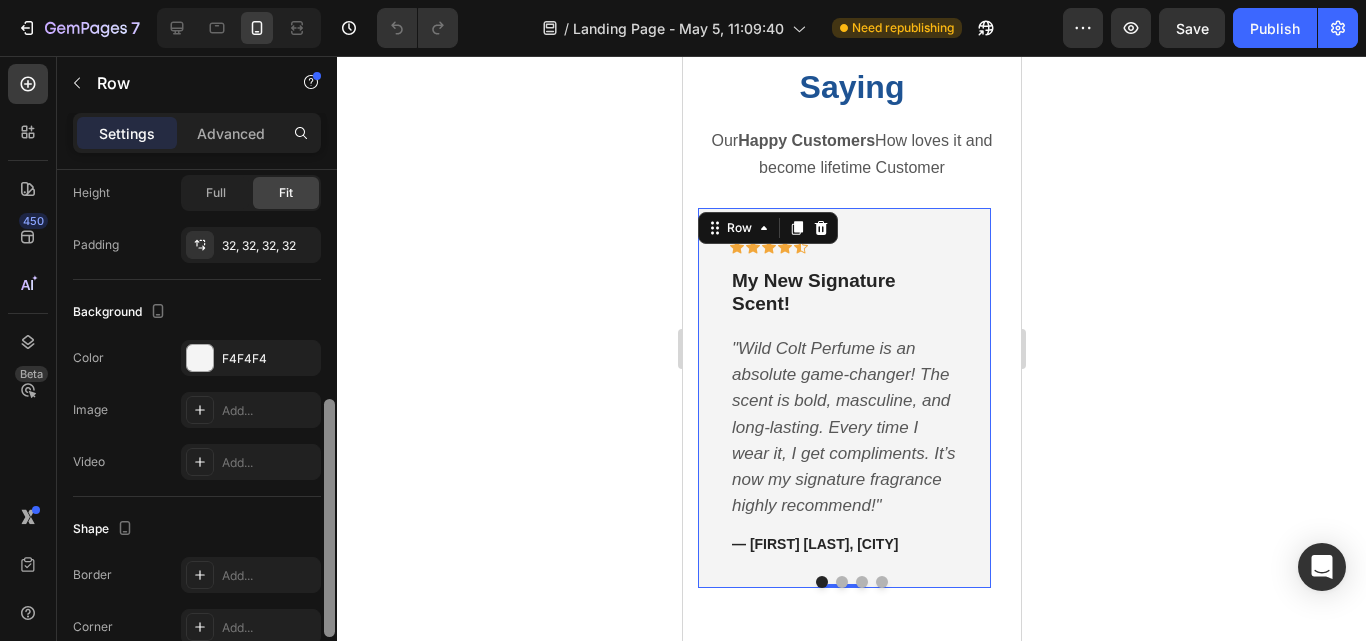 scroll, scrollTop: 499, scrollLeft: 0, axis: vertical 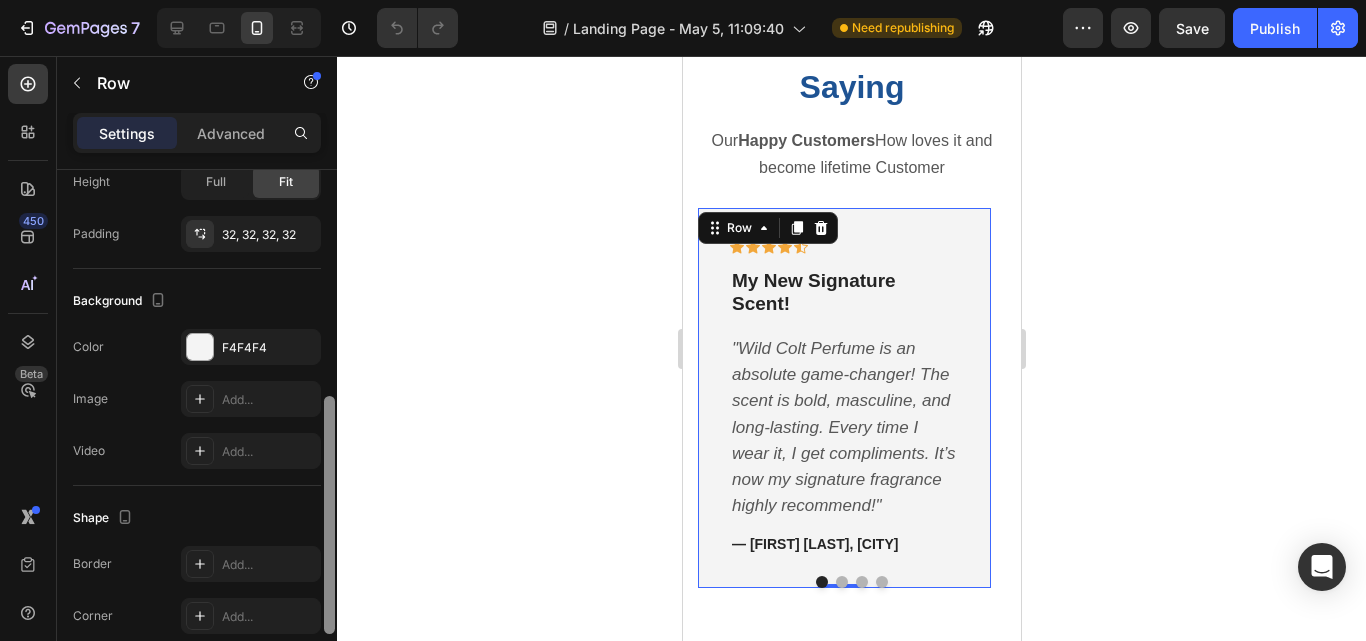 drag, startPoint x: 332, startPoint y: 364, endPoint x: 335, endPoint y: 590, distance: 226.01991 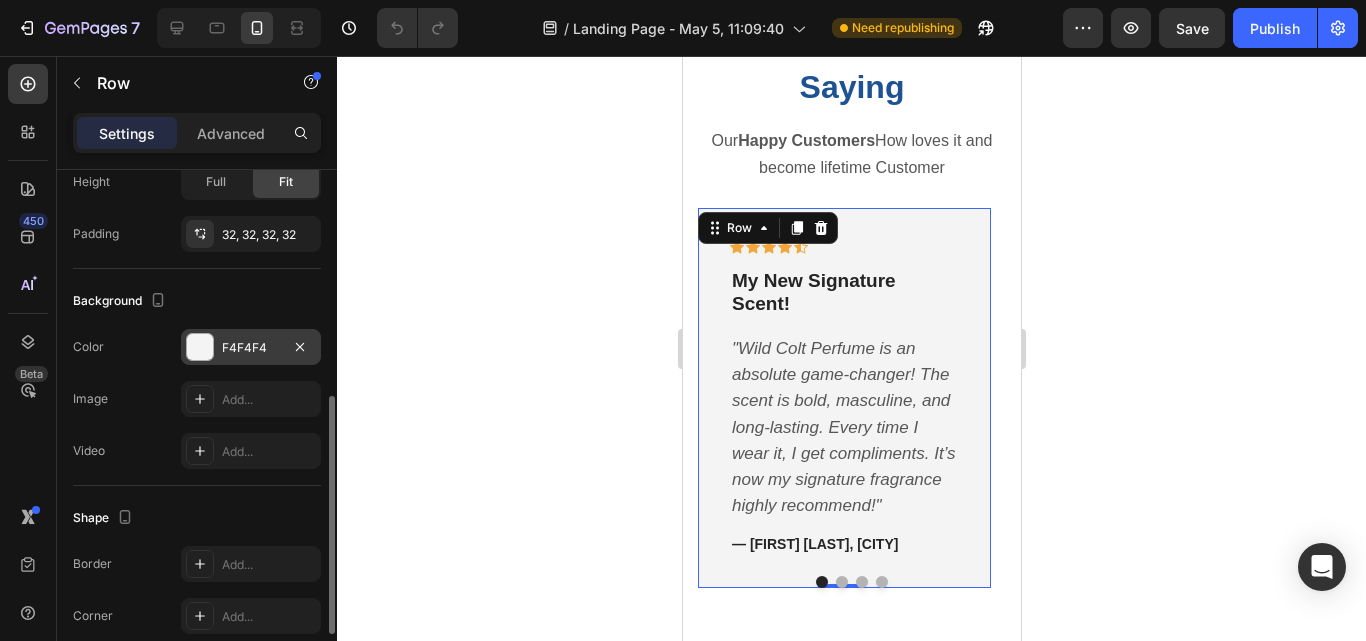 click on "F4F4F4" at bounding box center (251, 348) 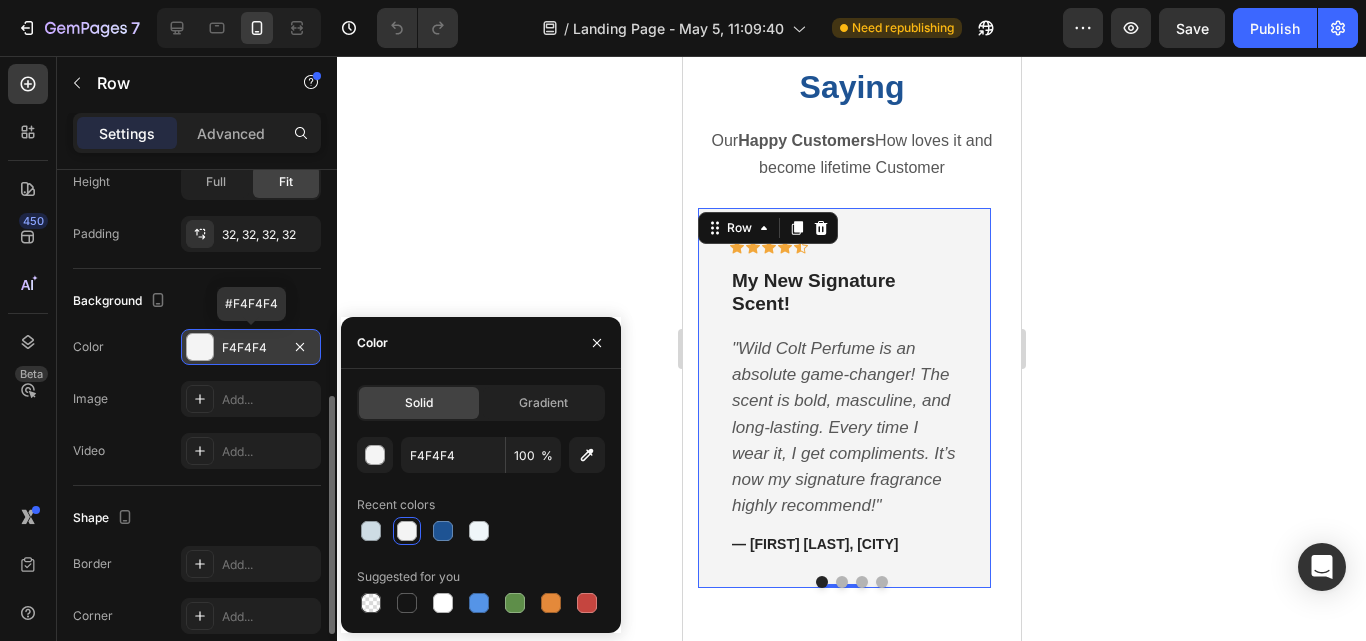 click on "F4F4F4" at bounding box center (251, 348) 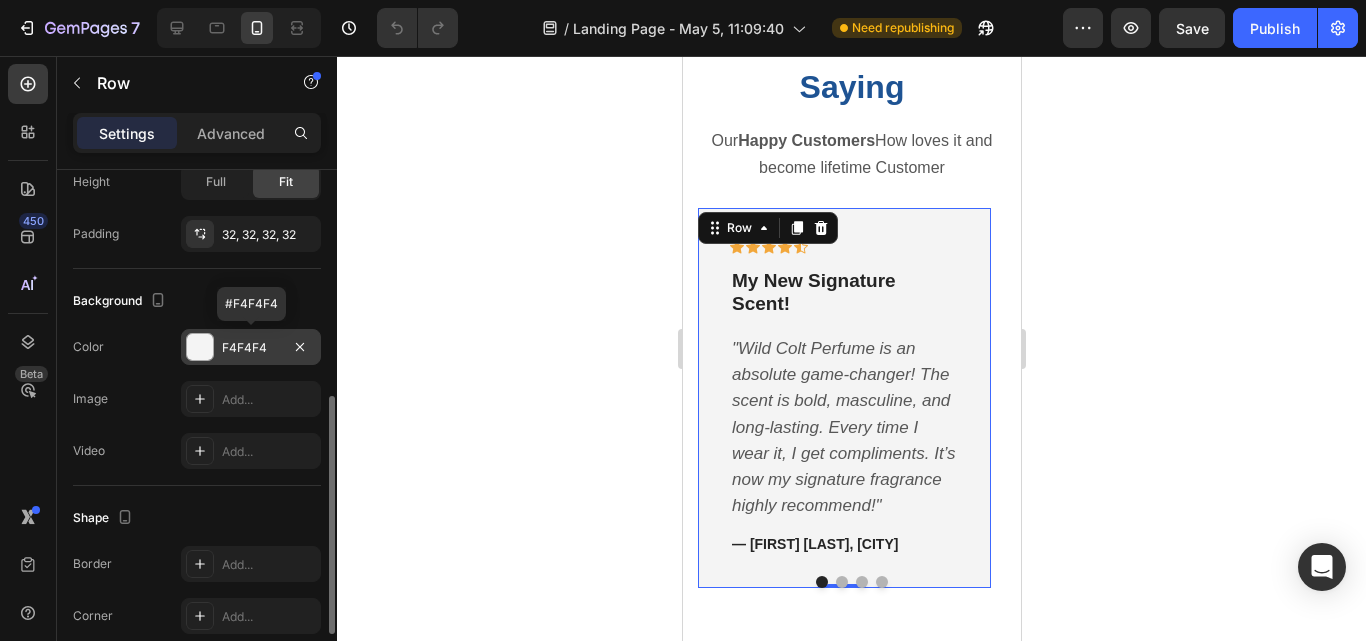 click on "F4F4F4" at bounding box center (251, 348) 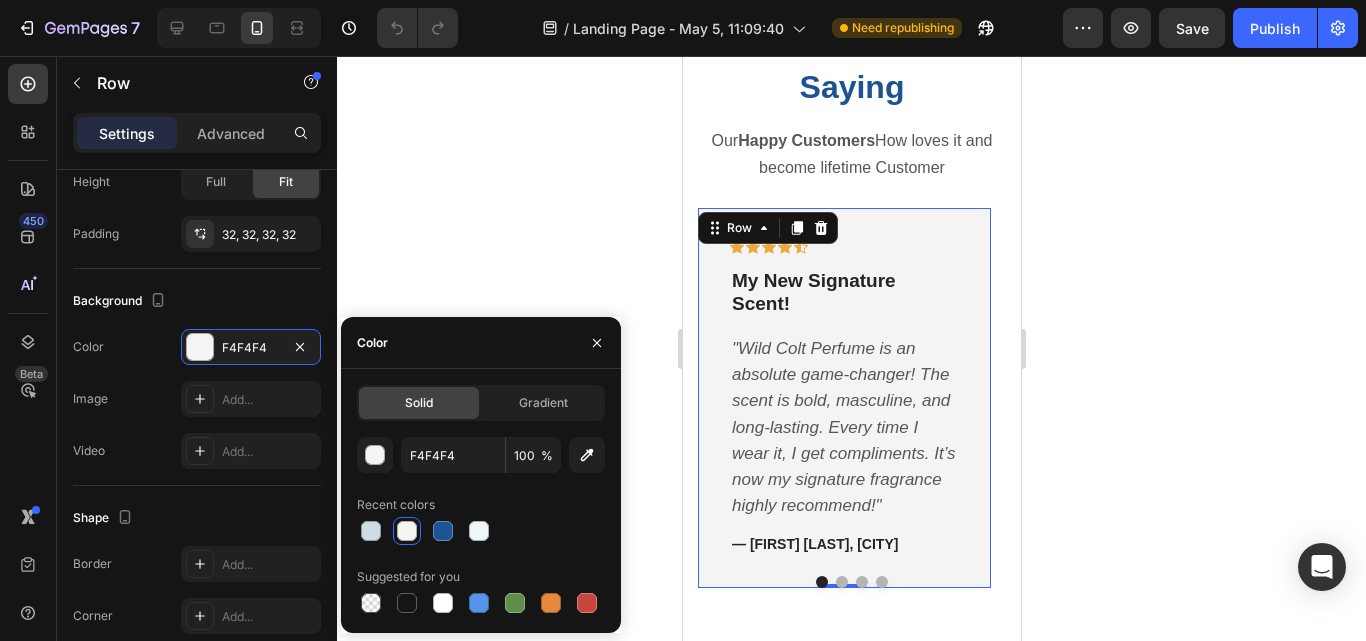 click 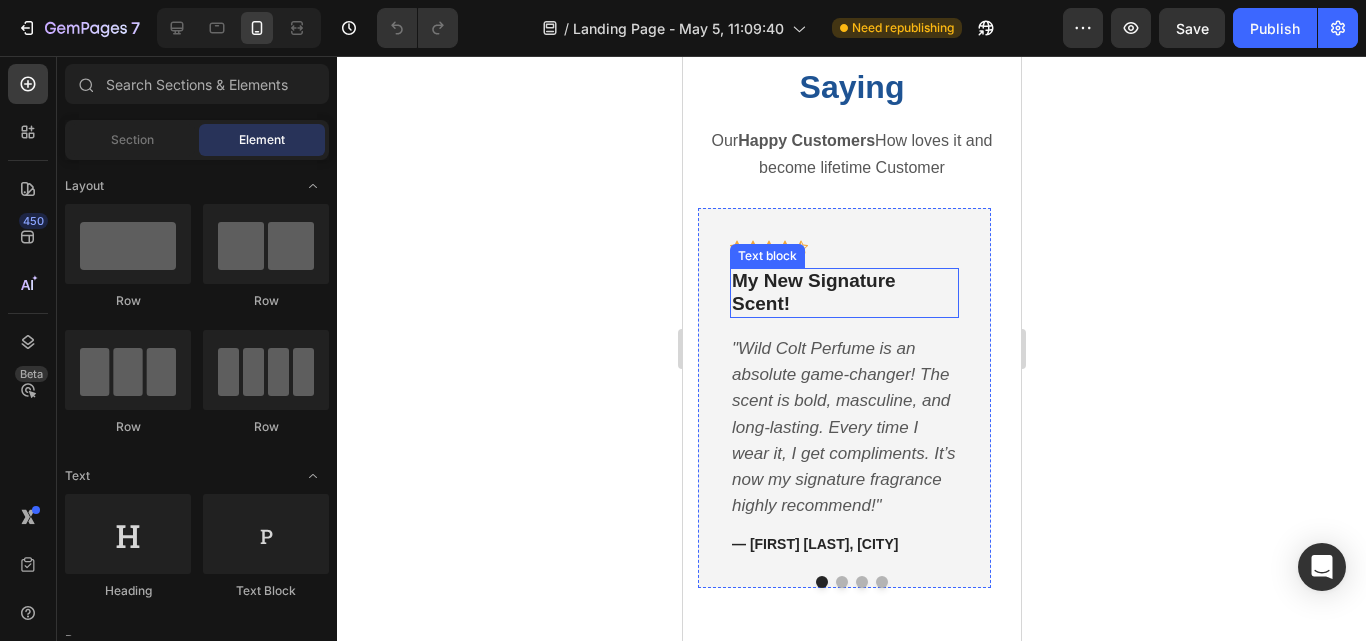click on "My New Signature Scent!" at bounding box center (843, 293) 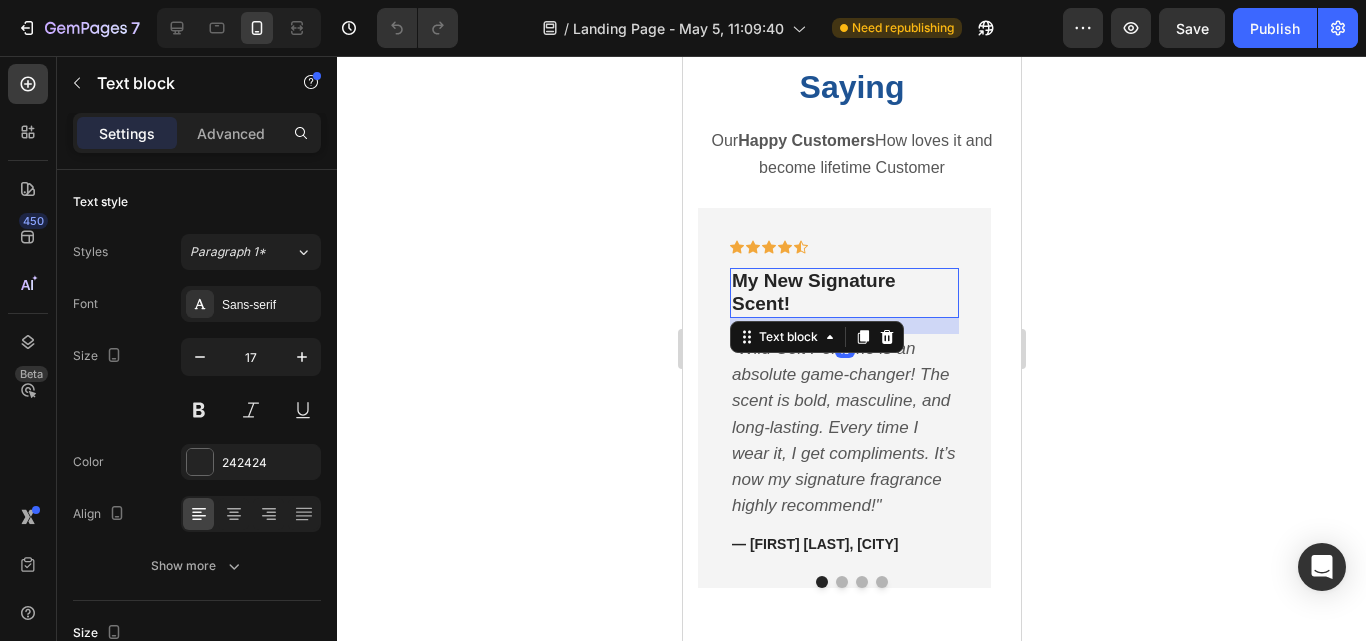click on "My New Signature Scent!" at bounding box center [813, 292] 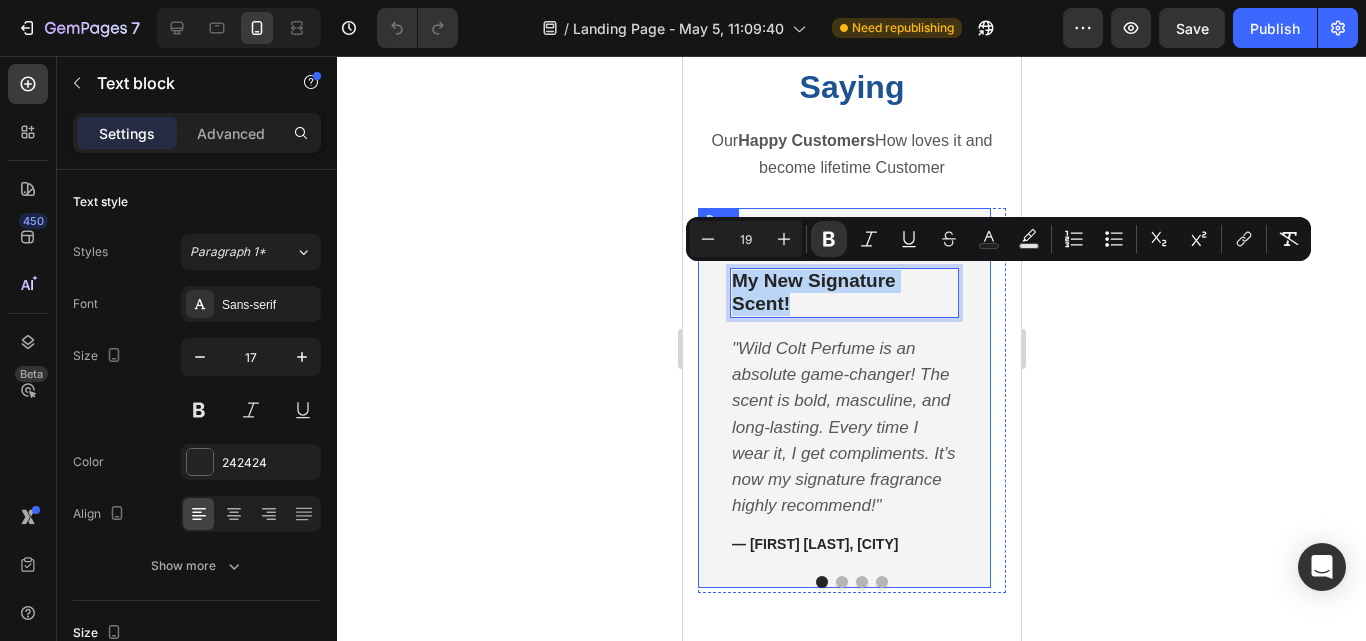 drag, startPoint x: 787, startPoint y: 304, endPoint x: 722, endPoint y: 271, distance: 72.89719 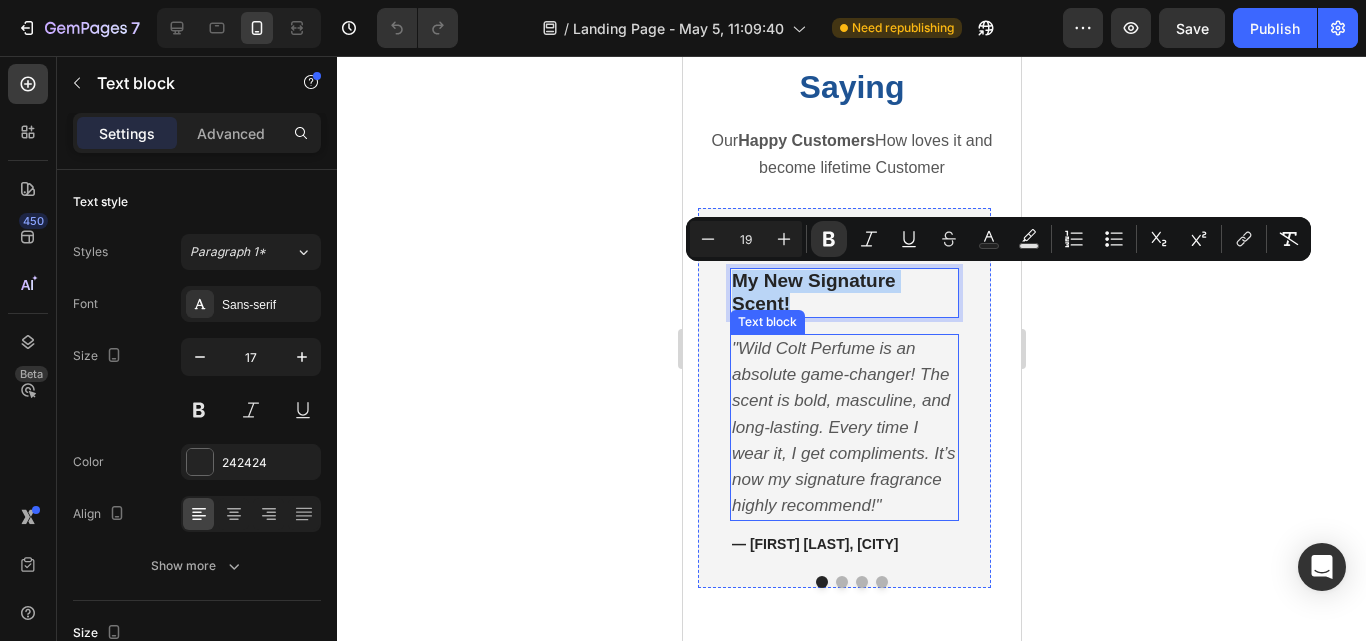click on ""Wild Colt Perfume is an absolute game-changer! The scent is bold, masculine, and long-lasting. Every time I wear it, I get compliments. It’s now my signature fragrance highly recommend!"" at bounding box center [843, 427] 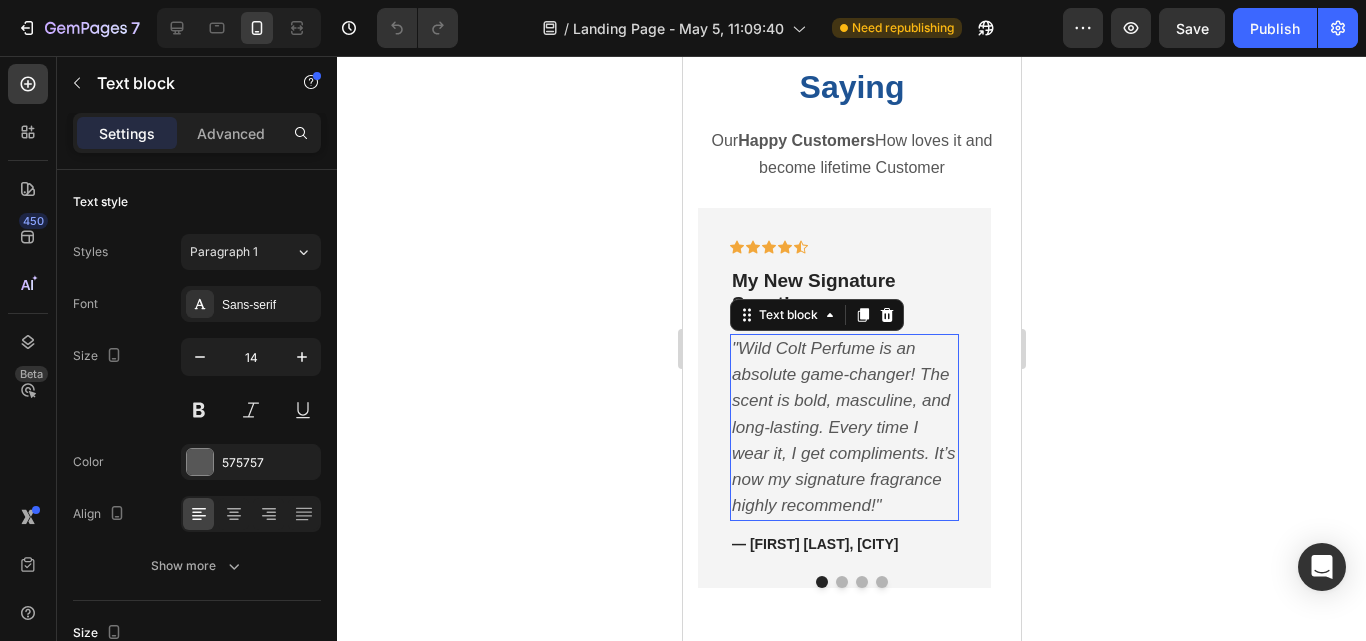 scroll, scrollTop: 499, scrollLeft: 0, axis: vertical 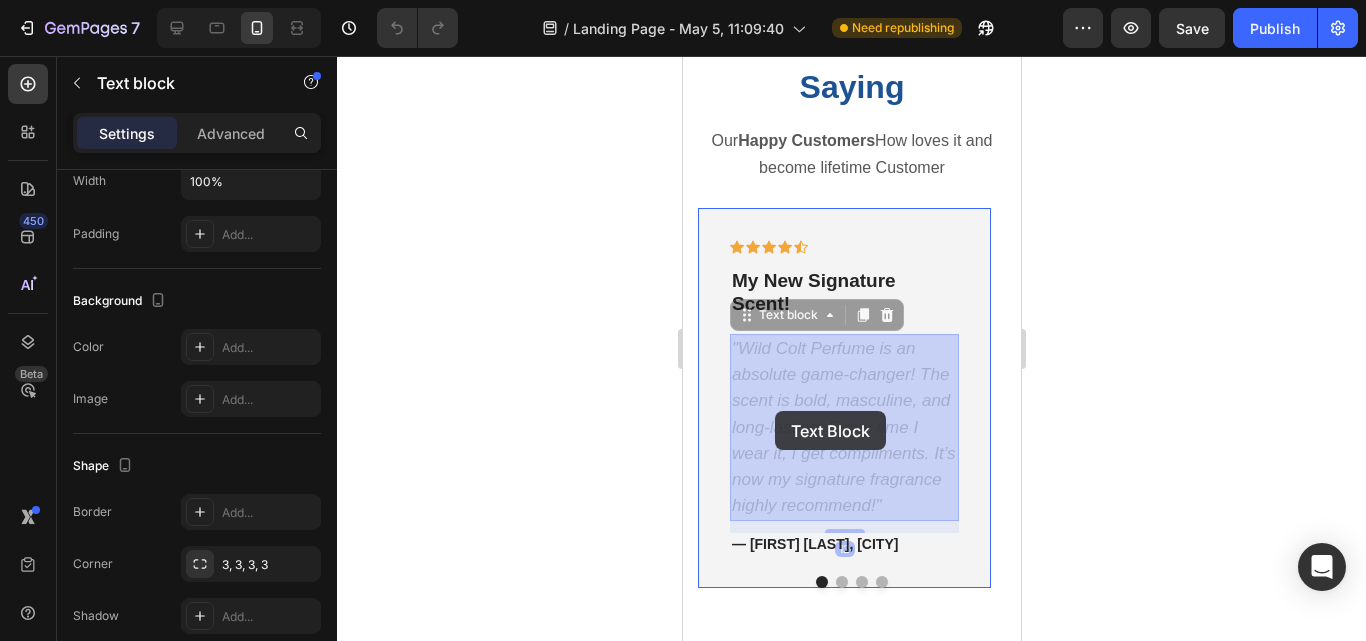 drag, startPoint x: 891, startPoint y: 501, endPoint x: 774, endPoint y: 411, distance: 147.61098 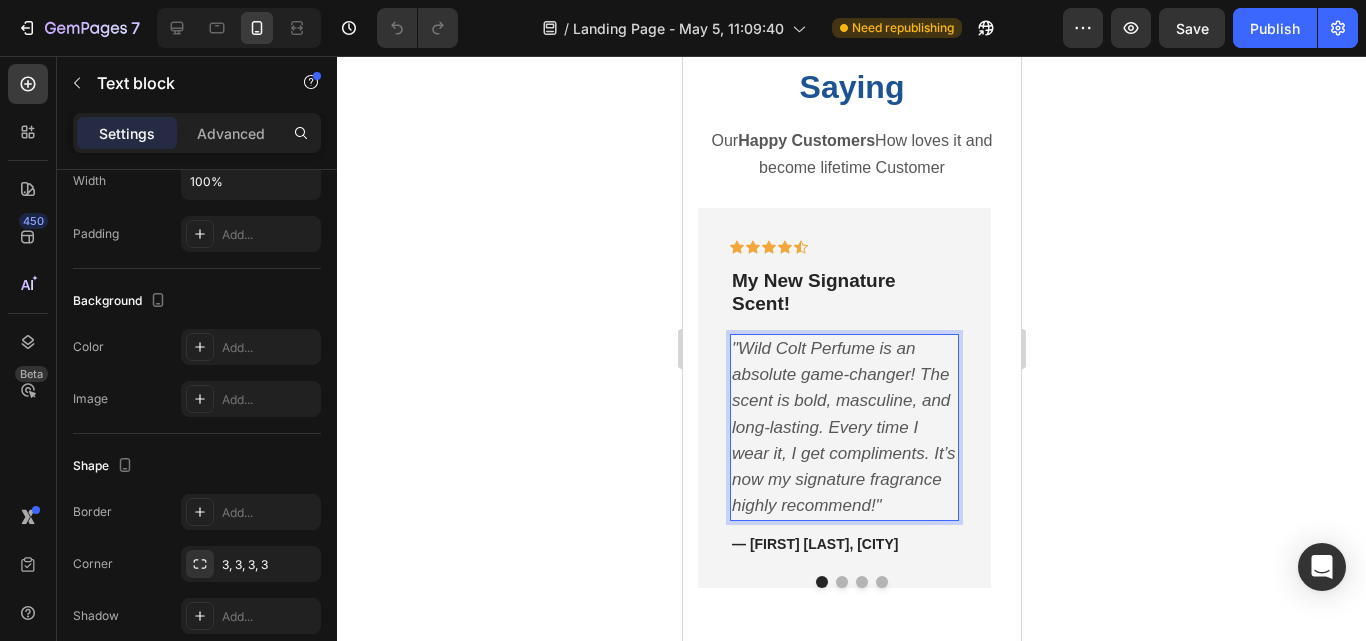 click on ""Wild Colt Perfume is an absolute game-changer! The scent is bold, masculine, and long-lasting. Every time I wear it, I get compliments. It’s now my signature fragrance highly recommend!"" at bounding box center [843, 427] 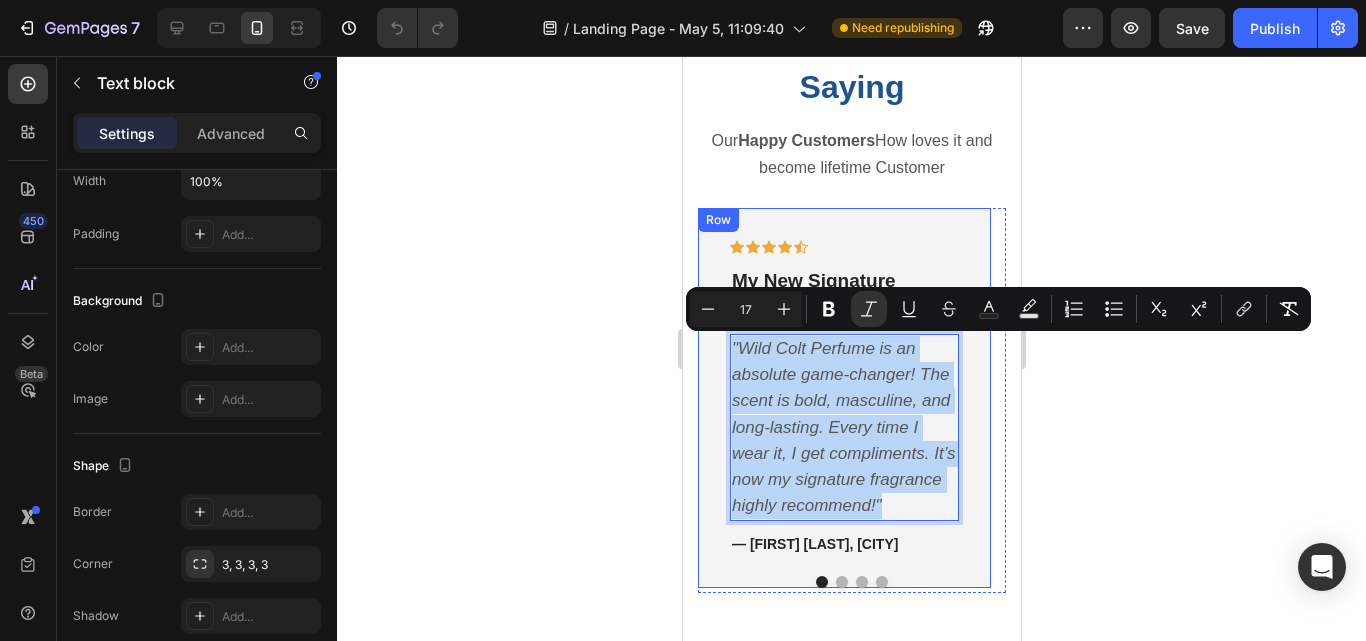 drag, startPoint x: 907, startPoint y: 502, endPoint x: 726, endPoint y: 345, distance: 239.60384 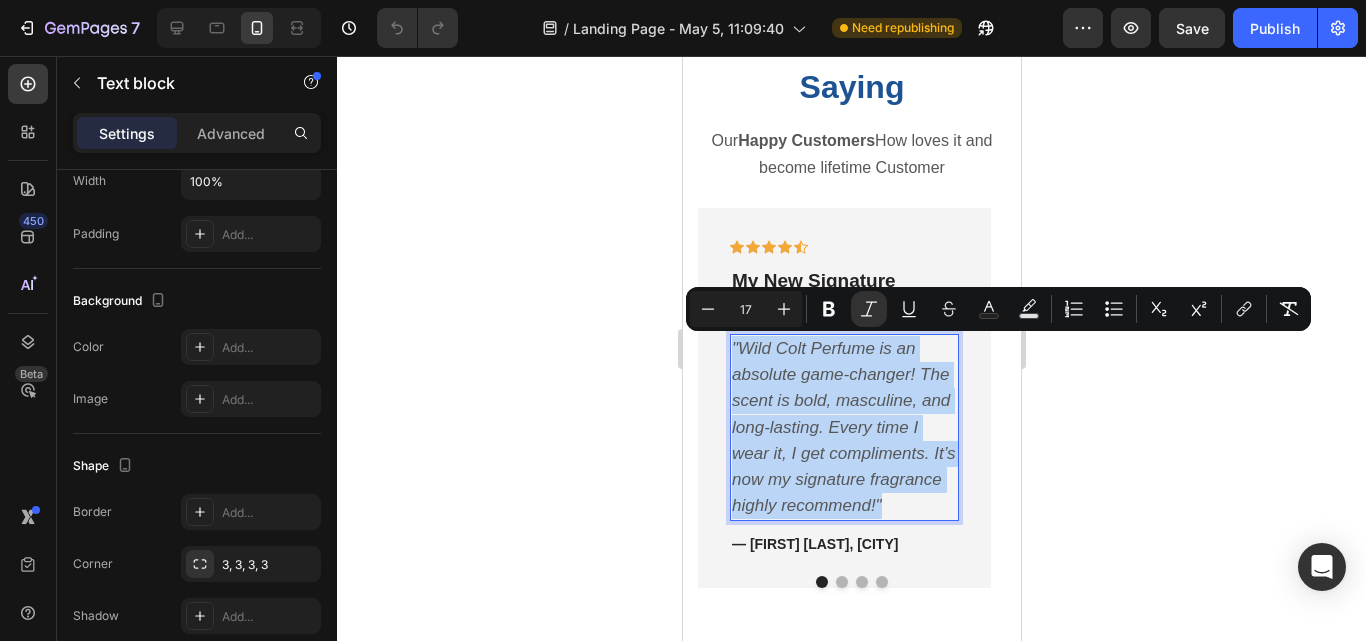 click on ""Wild Colt Perfume is an absolute game-changer! The scent is bold, masculine, and long-lasting. Every time I wear it, I get compliments. It’s now my signature fragrance highly recommend!"" at bounding box center [843, 427] 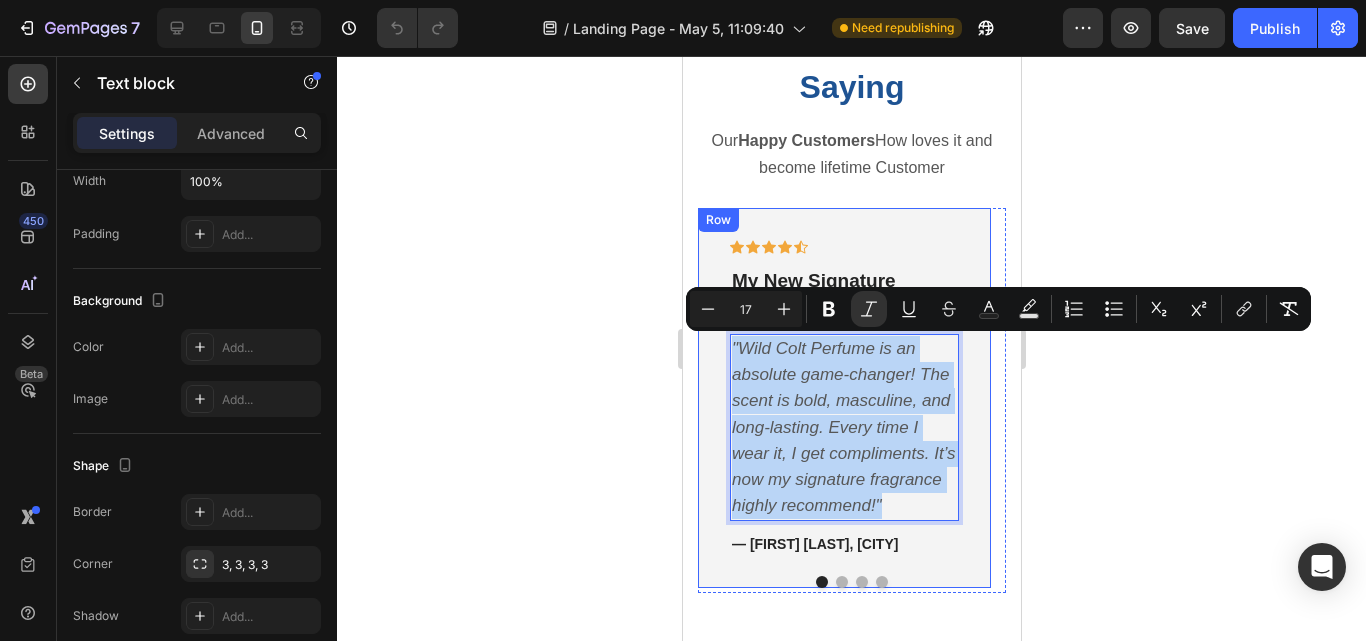 drag, startPoint x: 913, startPoint y: 505, endPoint x: 726, endPoint y: 344, distance: 246.75899 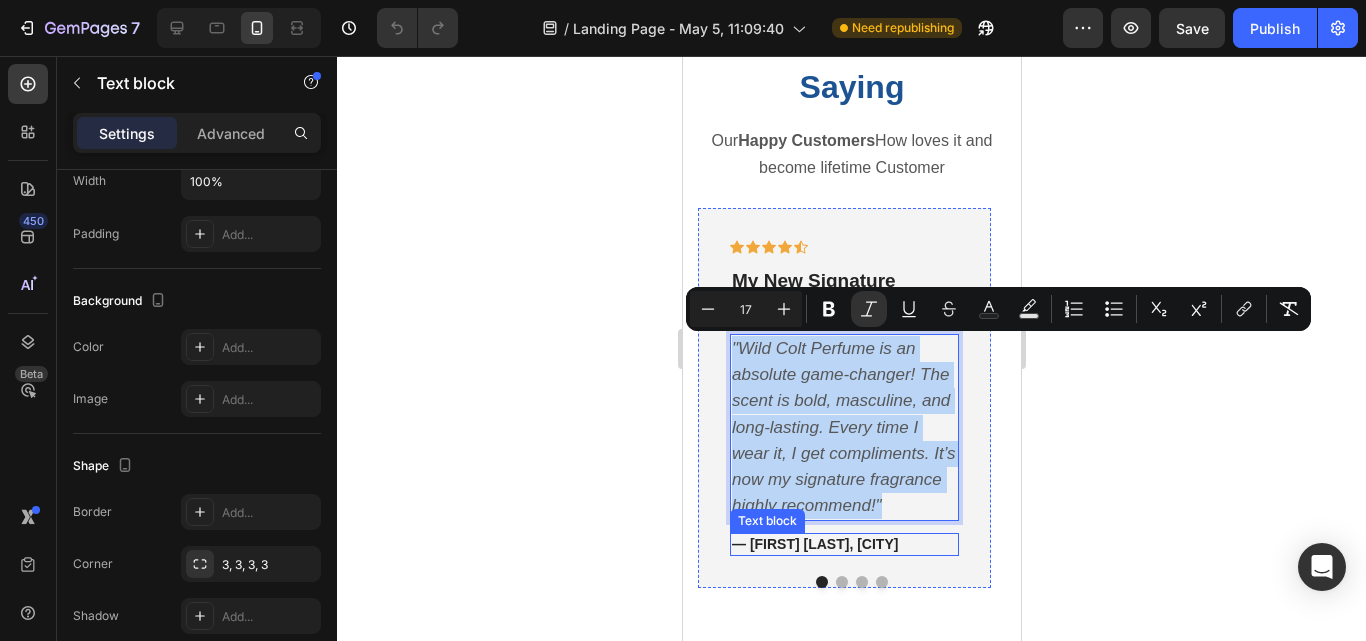 click on "— [FIRST] [LAST], [CITY]" at bounding box center (814, 544) 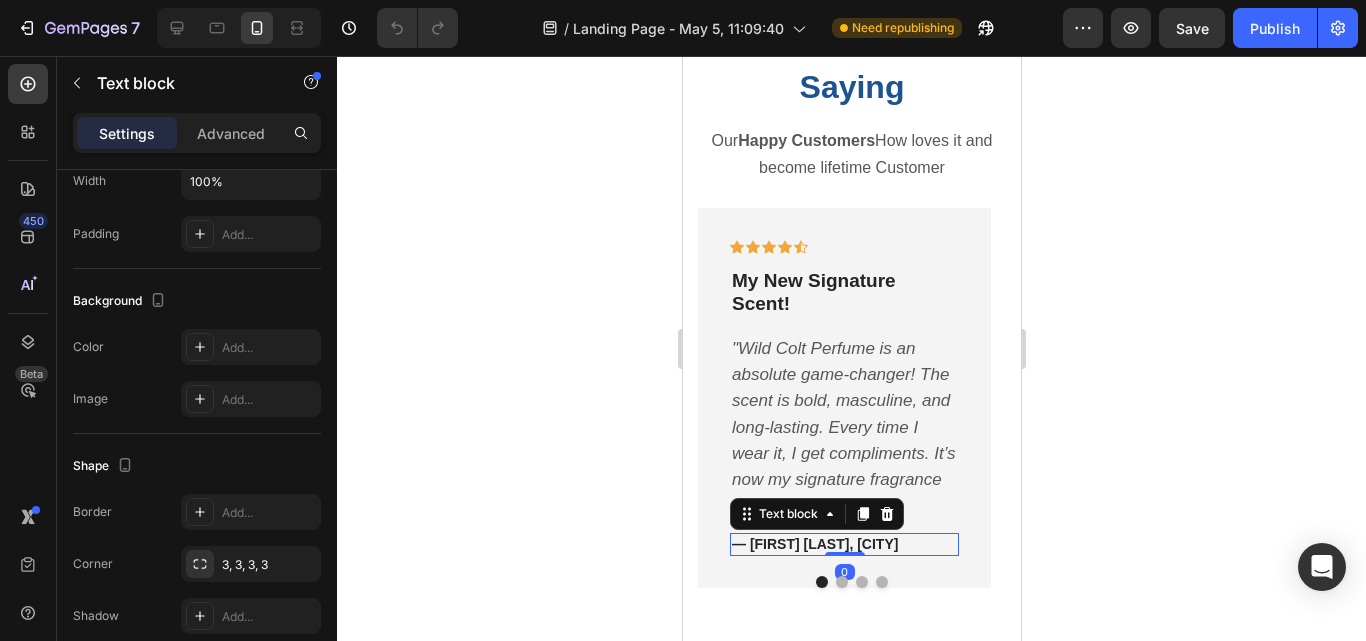 click on "— [FIRST] [LAST], [CITY]" at bounding box center (843, 544) 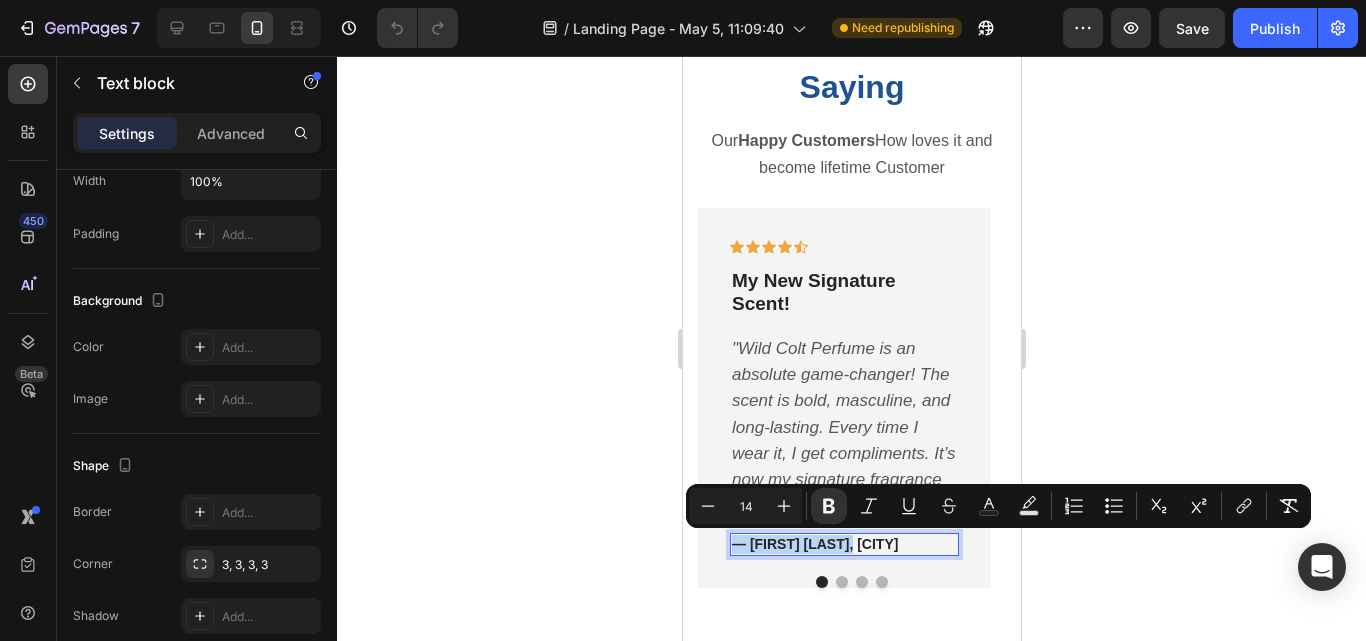 drag, startPoint x: 882, startPoint y: 541, endPoint x: 1346, endPoint y: 605, distance: 468.393 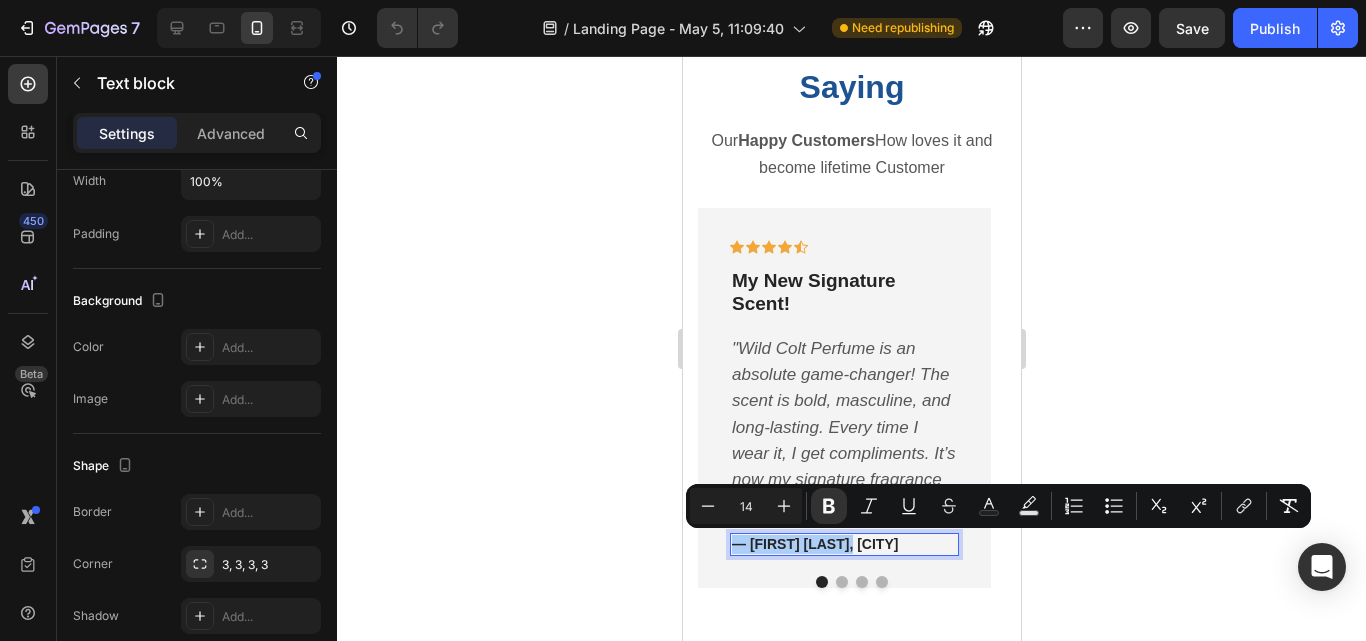 click 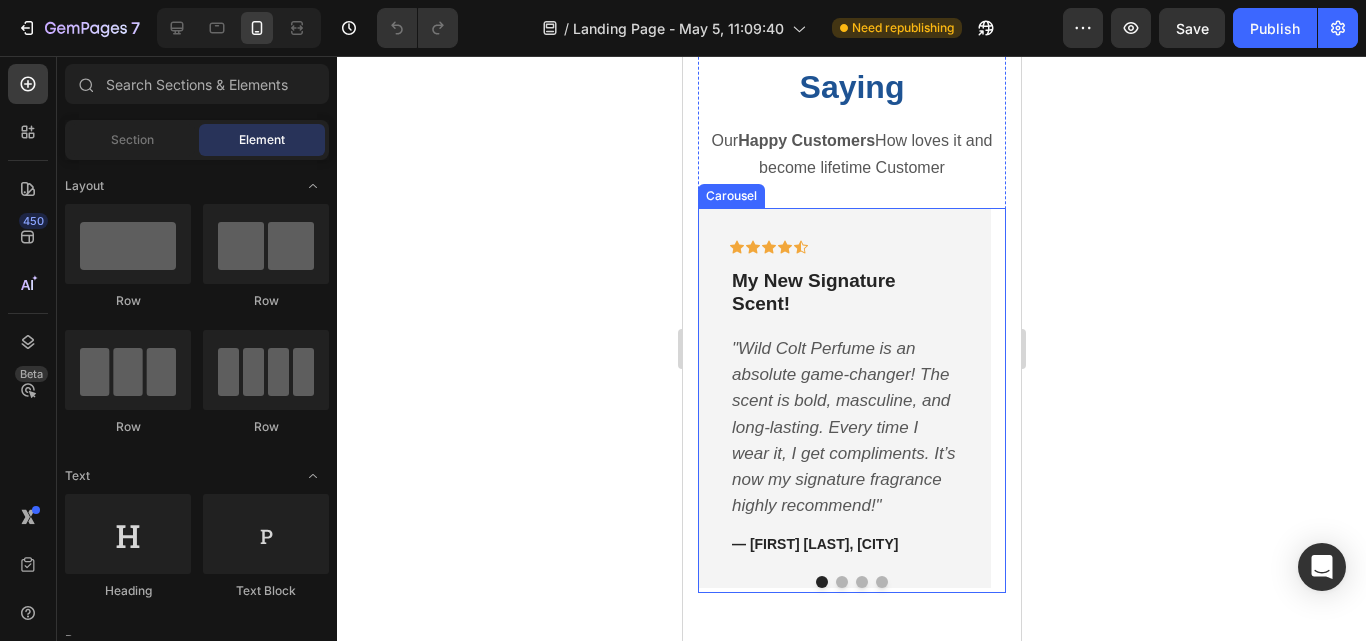 click at bounding box center [851, 582] 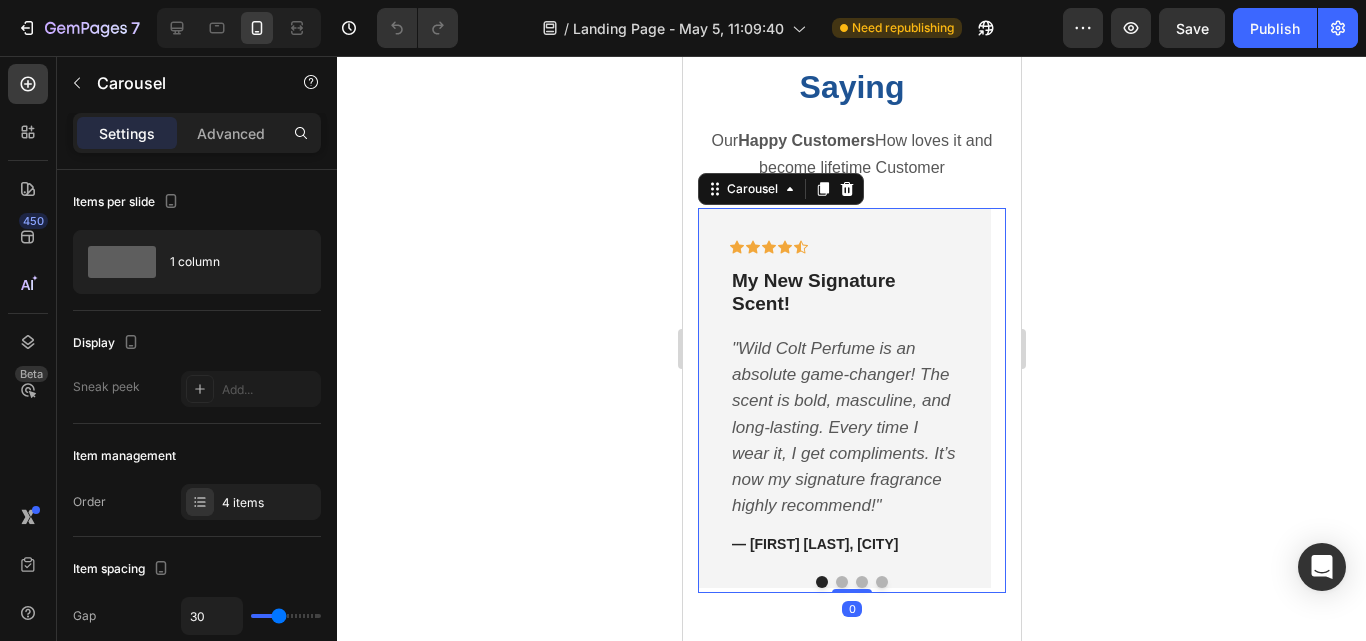 click at bounding box center [841, 582] 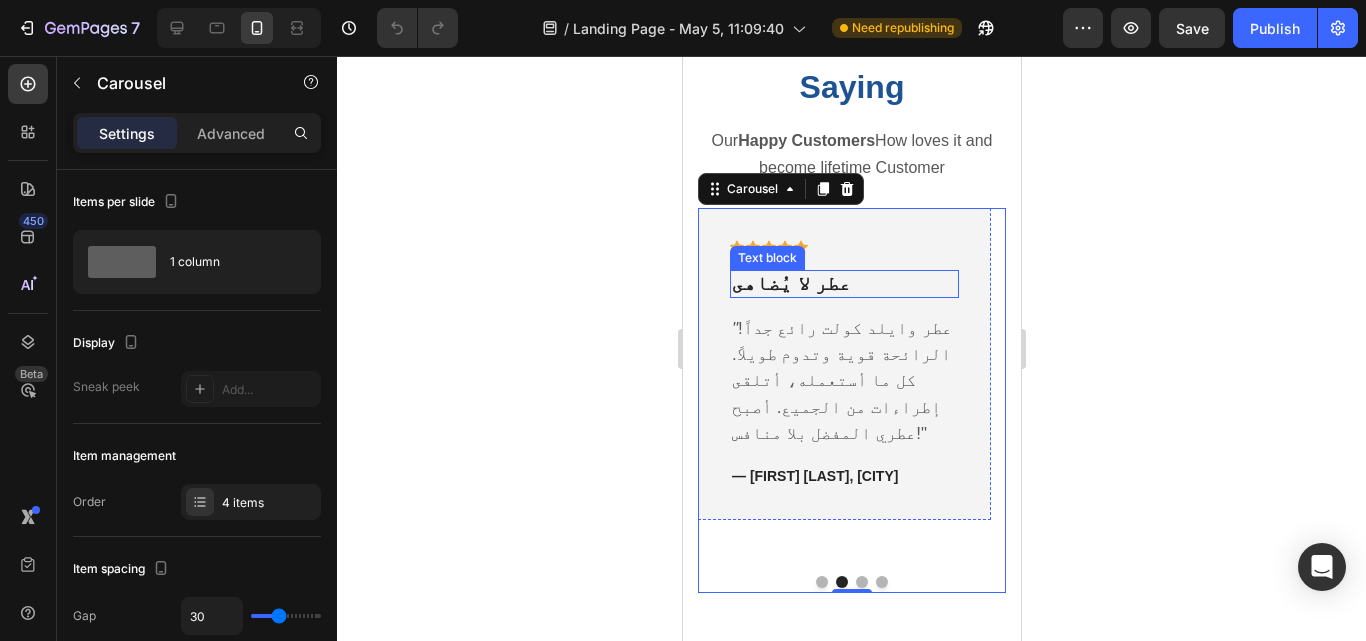 click on "عطر لا يُضاهى" at bounding box center (843, 284) 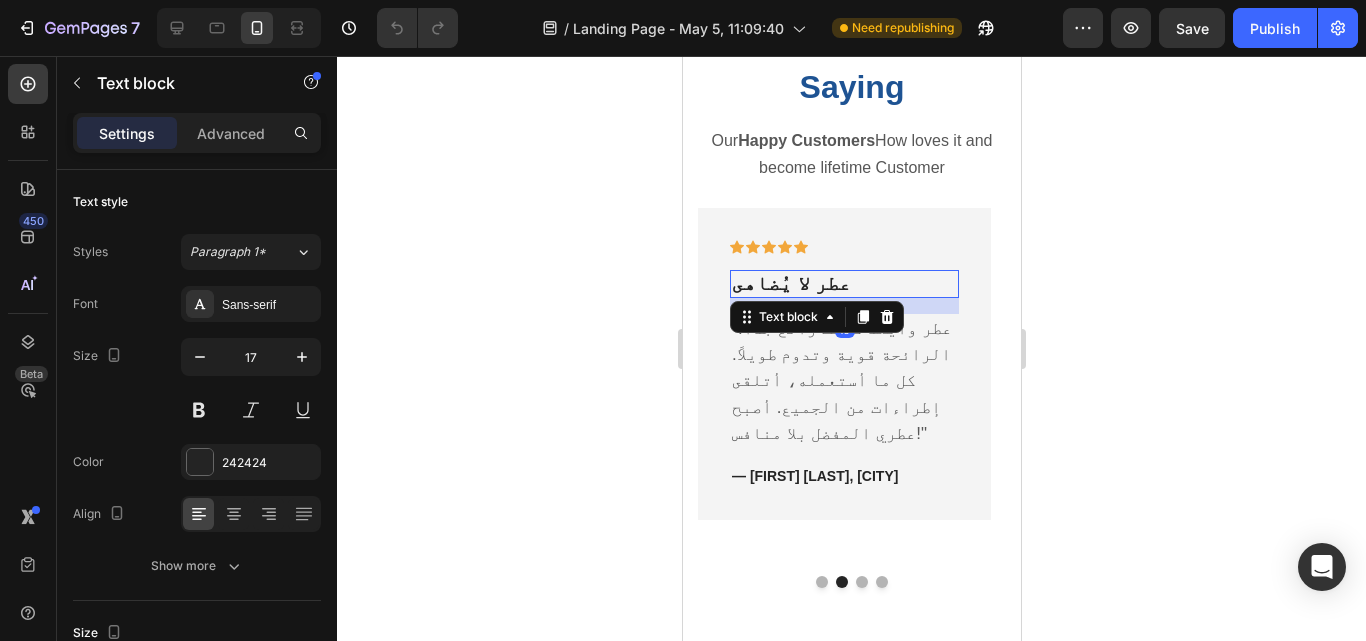 click on "عطر لا يُضاهى" at bounding box center [843, 284] 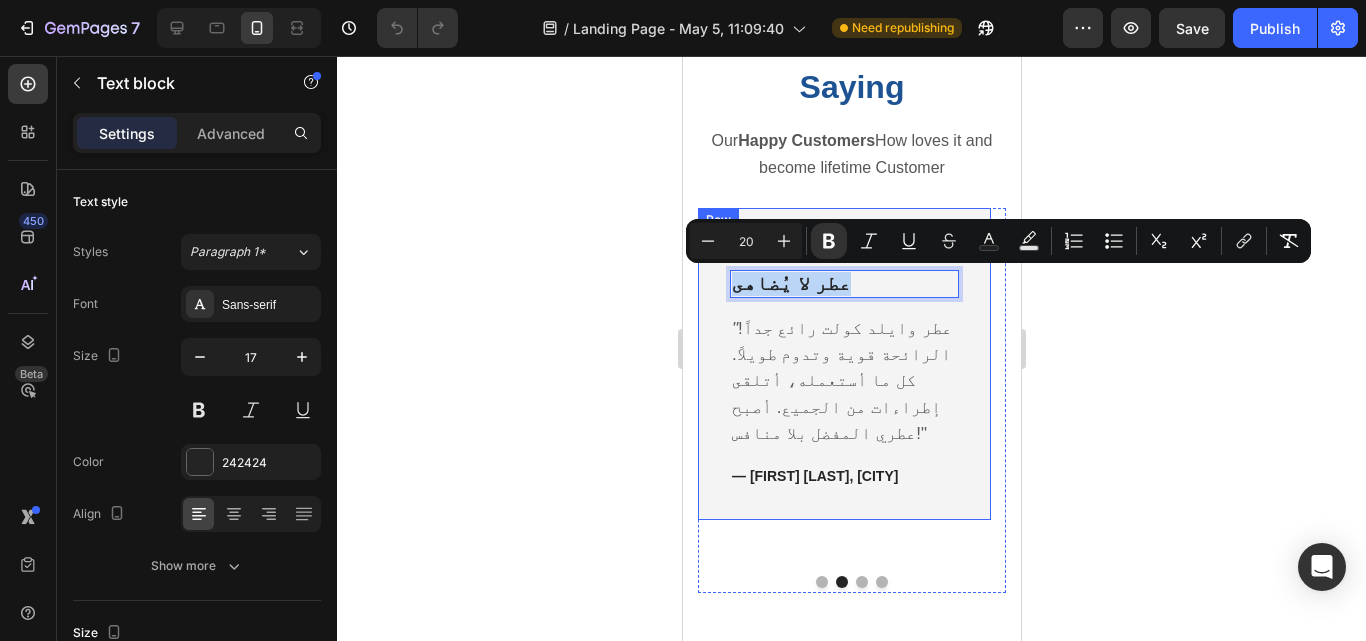 drag, startPoint x: 842, startPoint y: 286, endPoint x: 707, endPoint y: 286, distance: 135 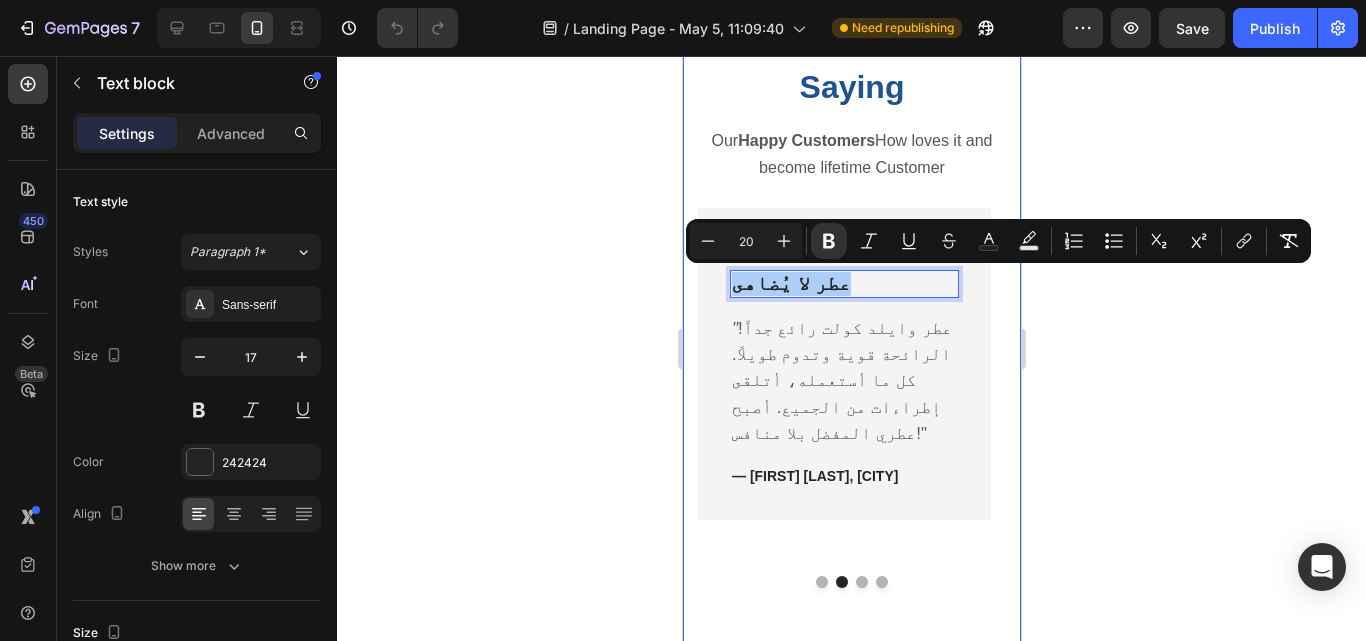 click 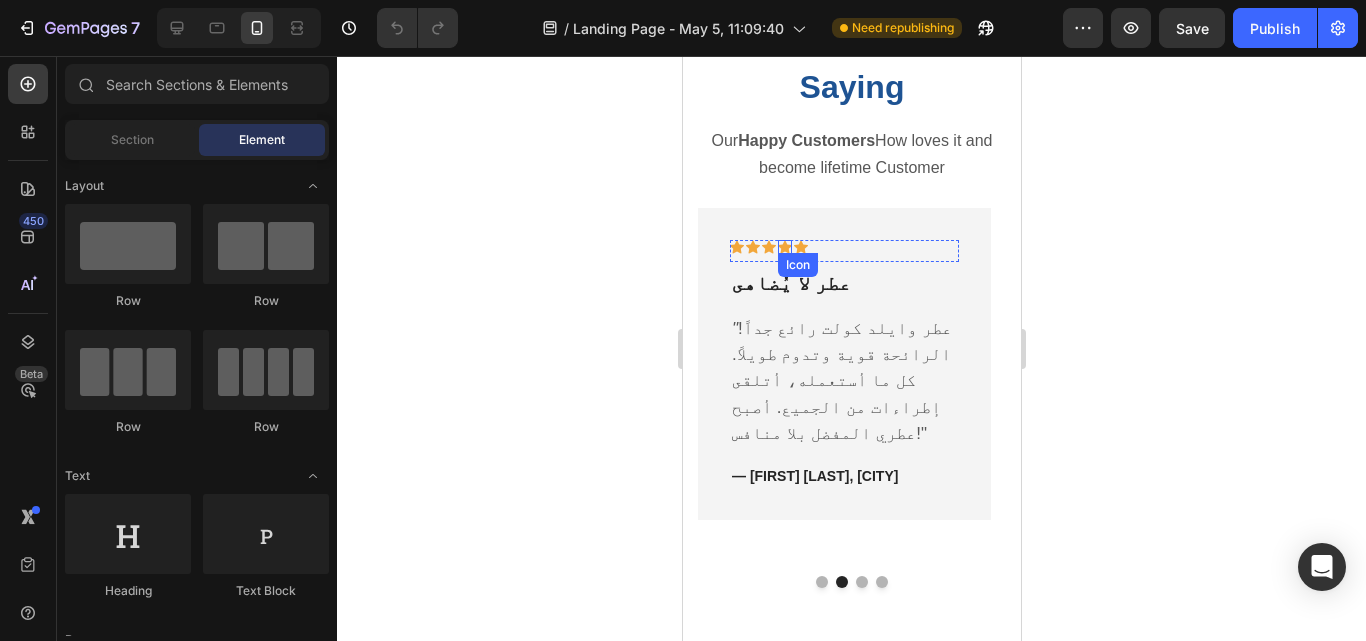 click 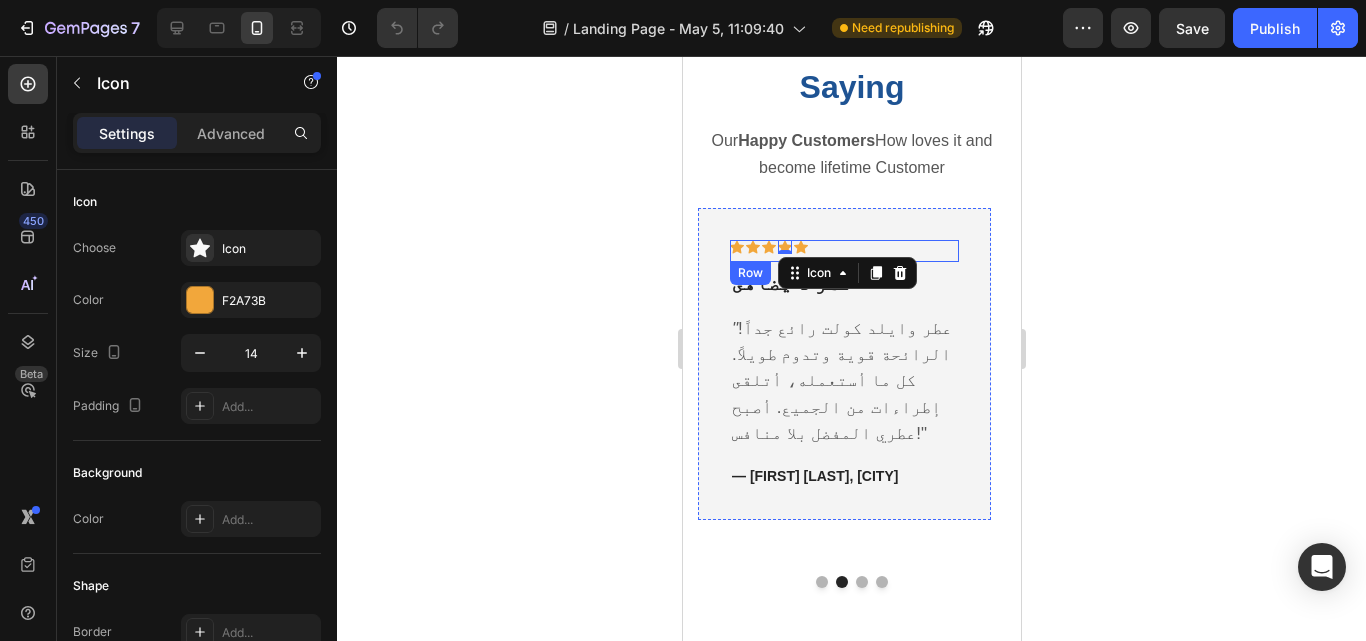 click on "Icon
Icon
Icon
Icon   0
Icon Row" at bounding box center [843, 251] 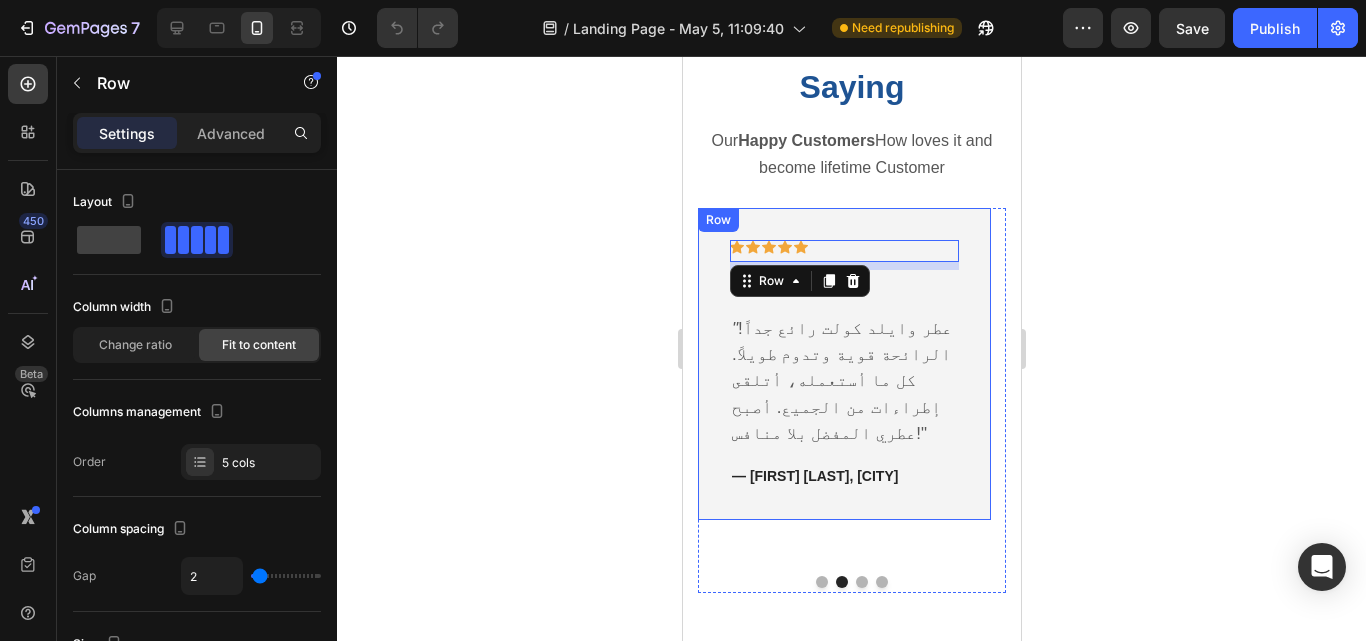 click on "Icon
Icon
Icon
Icon
Icon Row   8 عطر لا يُضاهى Text block " عطر وايلد كولت رائع جداً! الرائحة قوية وتدوم طويلاً. كل ما أستعمله، أتلقى إطراءات من الجميع. أصبح عطري المفضل بلا منافس!" Text block — خالد. أ، الرياض Text block Row" at bounding box center (843, 364) 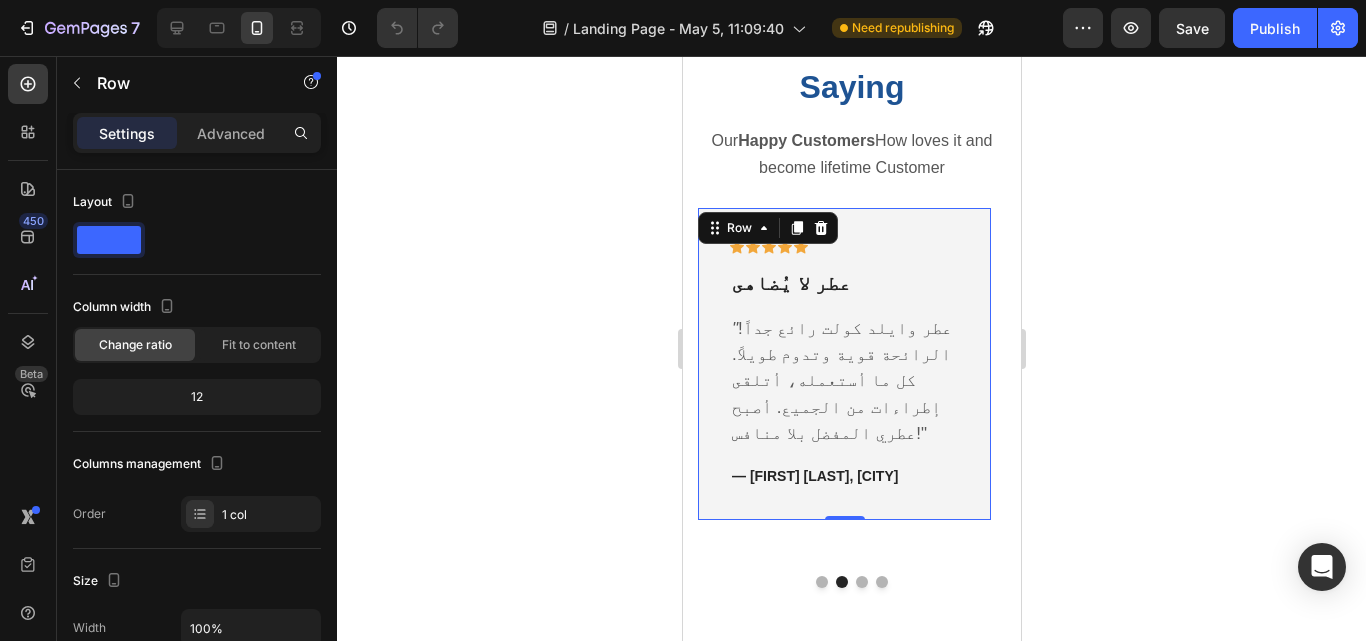 scroll, scrollTop: 499, scrollLeft: 0, axis: vertical 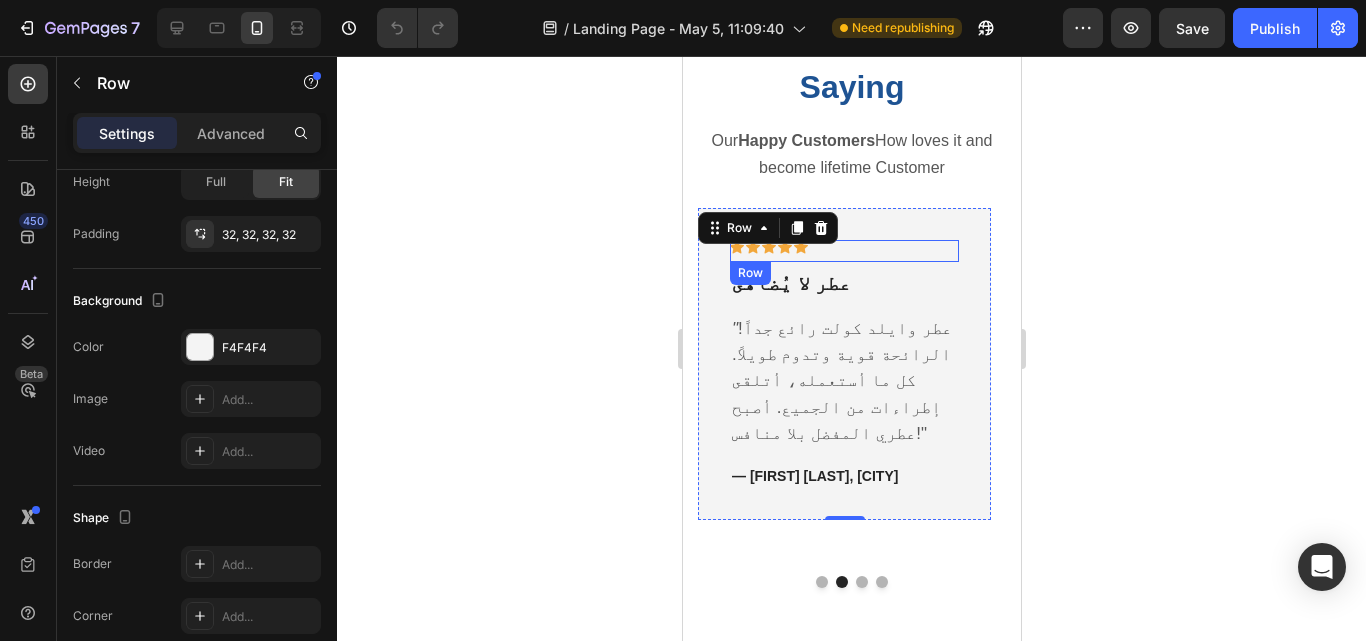 click on "Icon
Icon
Icon
Icon
Icon Row" at bounding box center [843, 251] 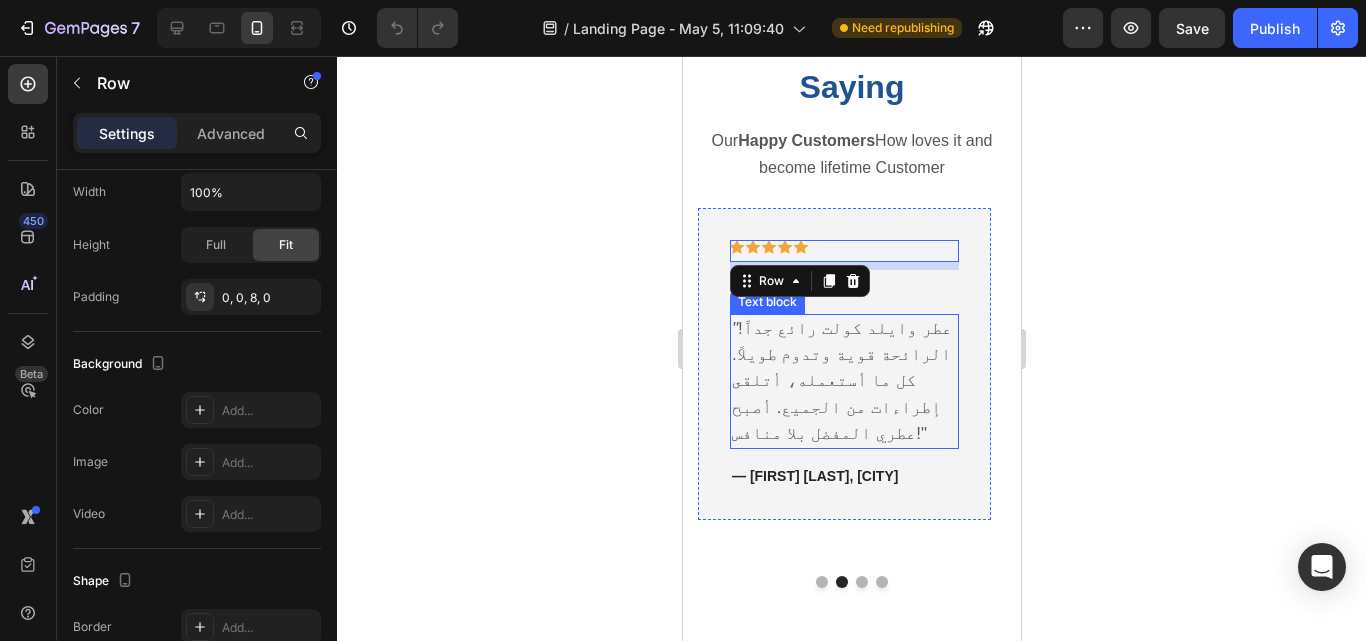 click on "" عطر وايلد كولت رائع جداً! الرائحة قوية وتدوم طويلاً. كل ما أستعمله، أتلقى إطراءات من الجميع. أصبح عطري المفضل بلا منافس!"" at bounding box center (843, 381) 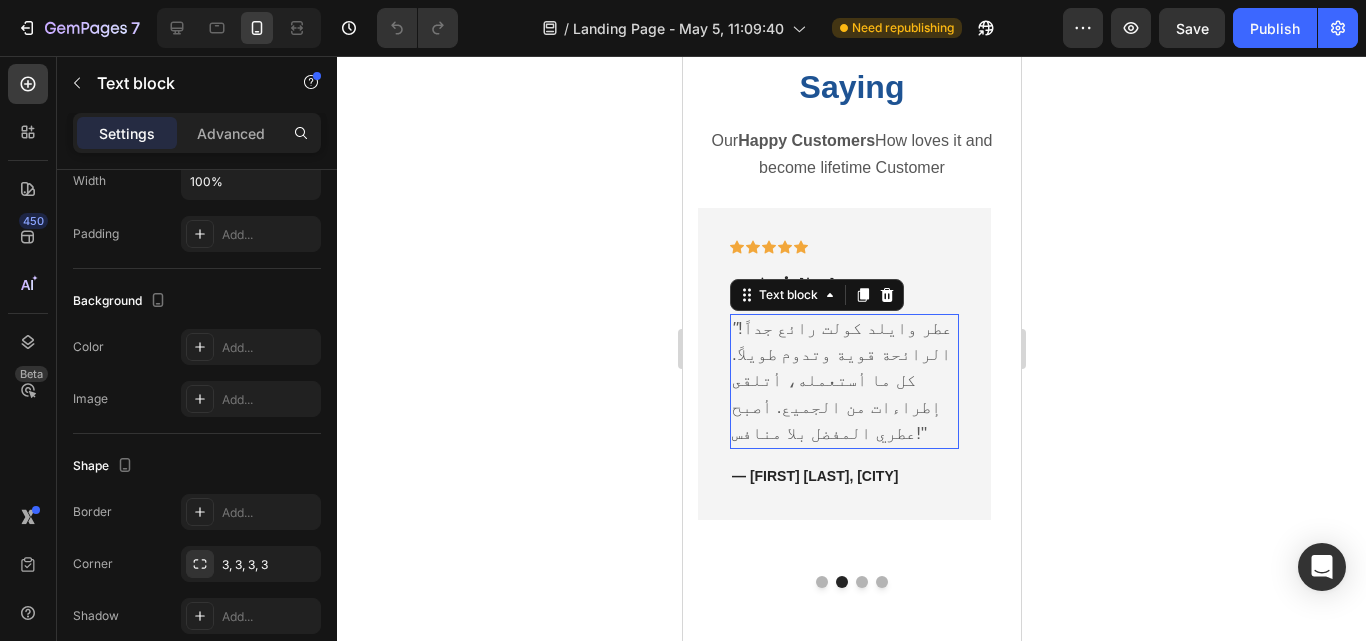 scroll, scrollTop: 0, scrollLeft: 0, axis: both 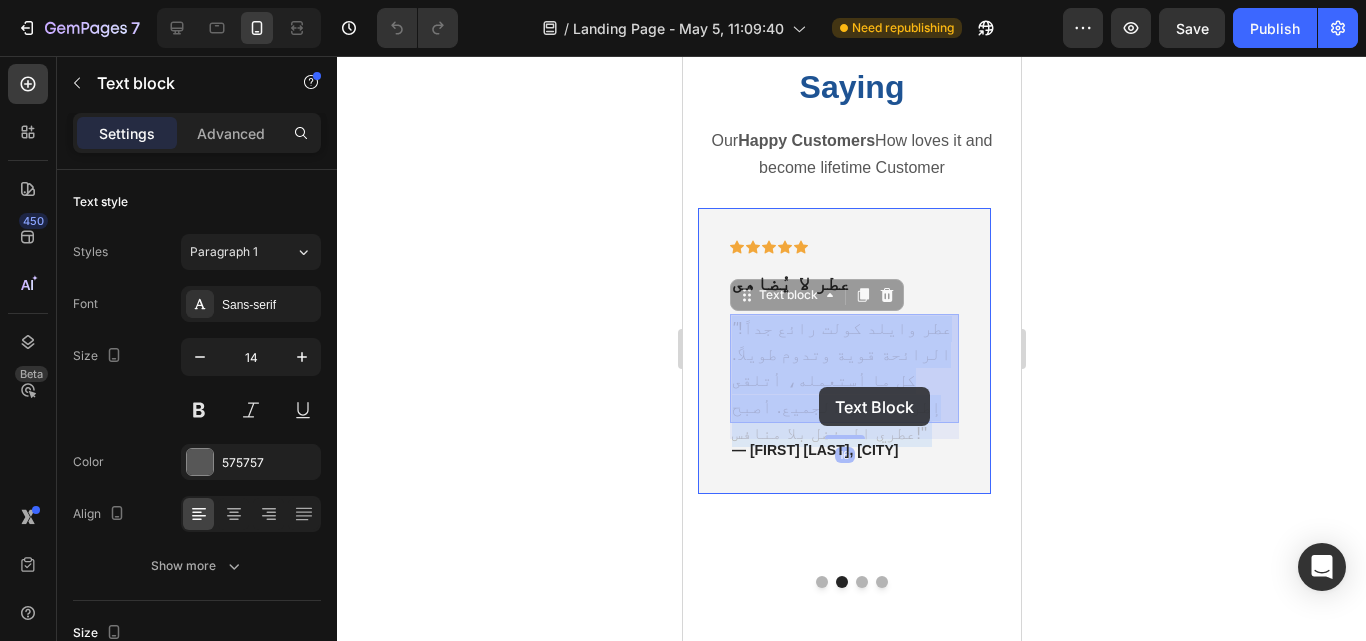 drag, startPoint x: 865, startPoint y: 416, endPoint x: 819, endPoint y: 387, distance: 54.378304 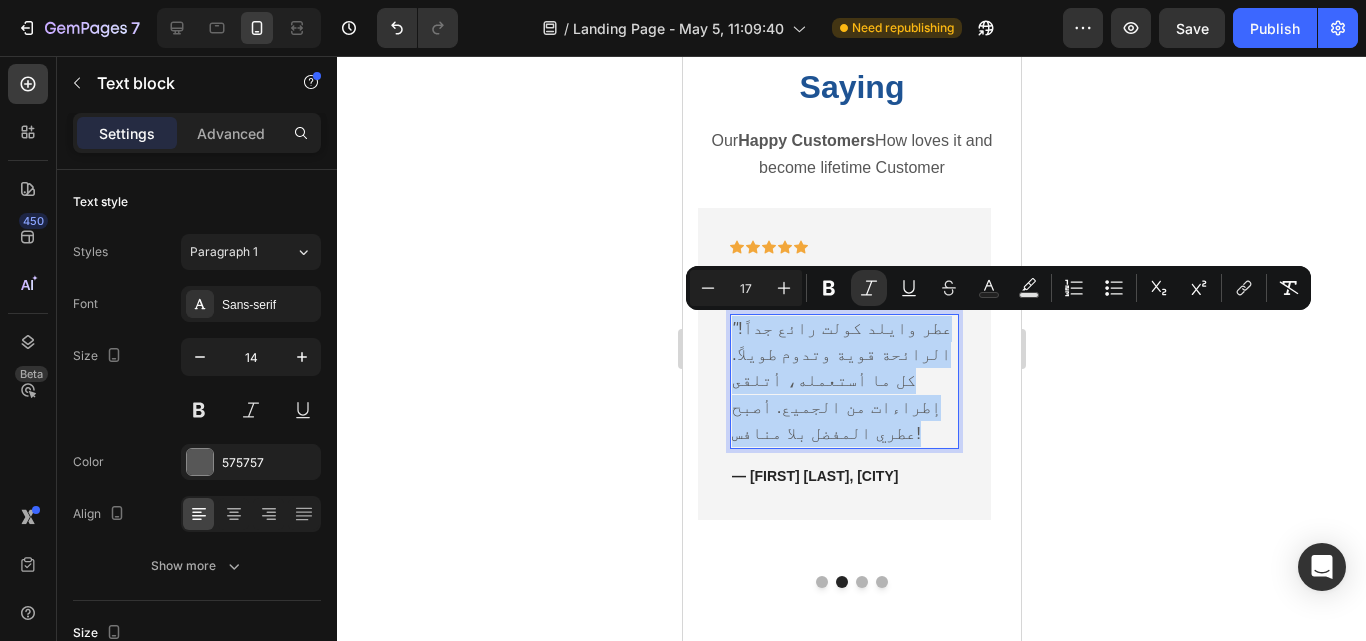 drag, startPoint x: 842, startPoint y: 407, endPoint x: 733, endPoint y: 322, distance: 138.22446 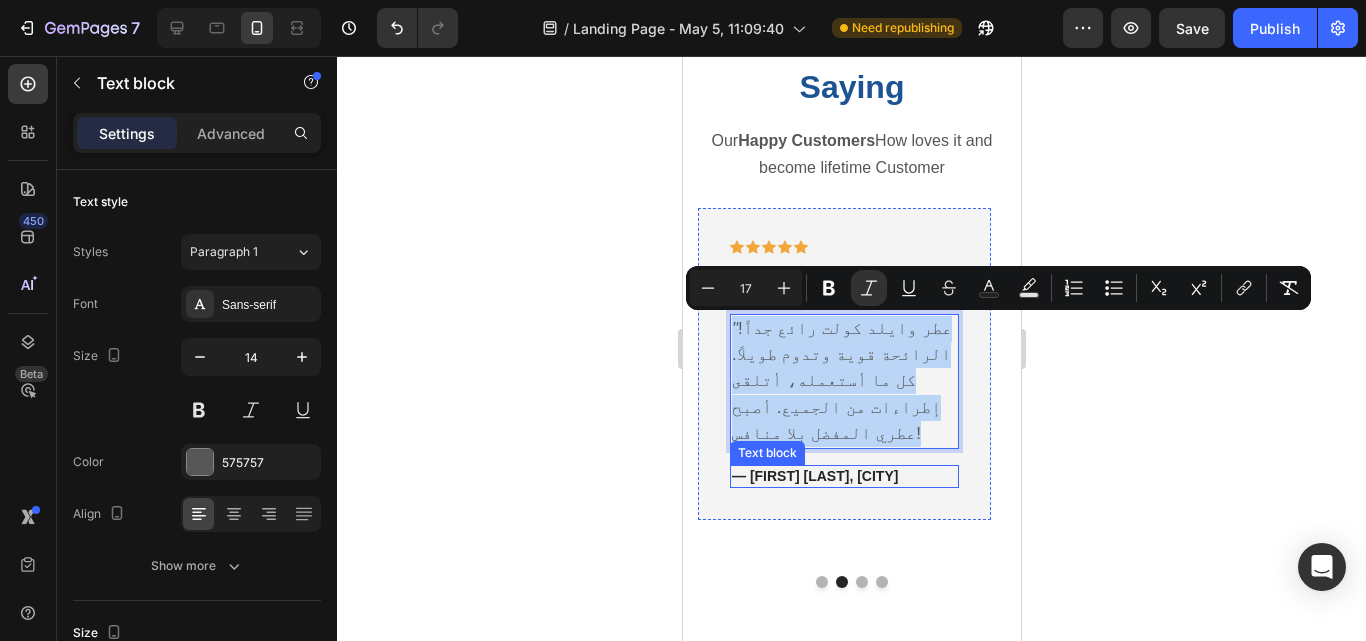 click on "— [FIRST], [CITY]" at bounding box center (843, 476) 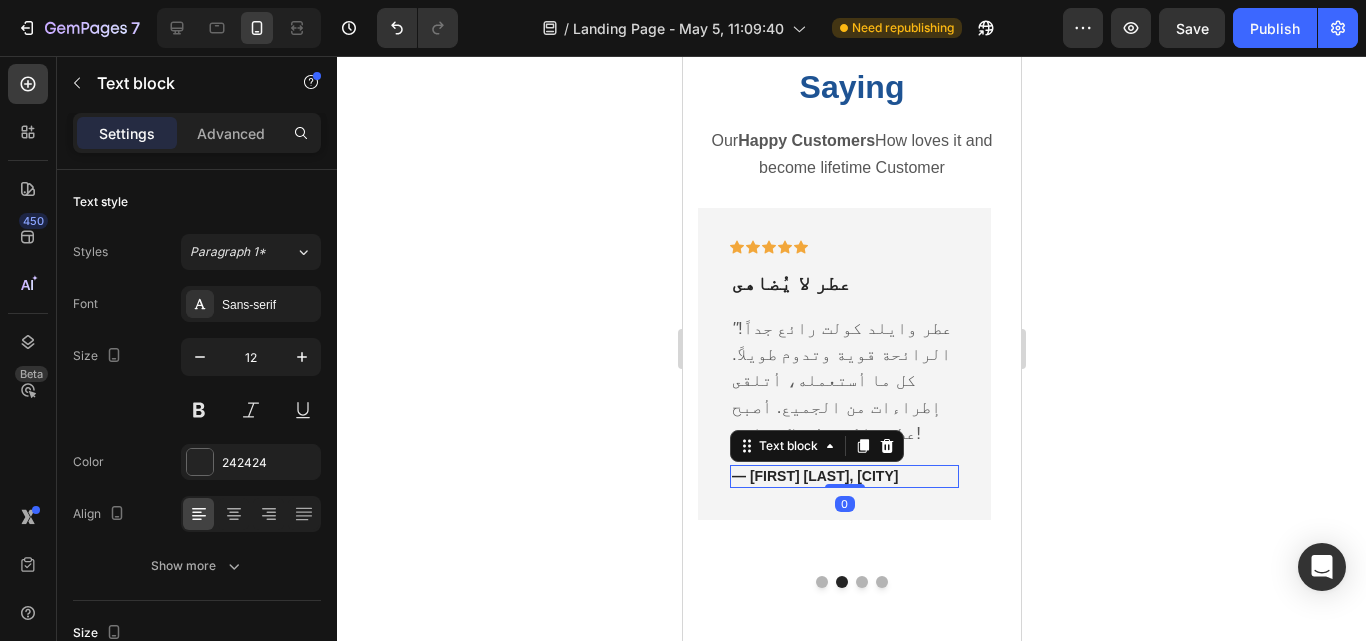 click on "— [FIRST], [CITY]" at bounding box center [843, 476] 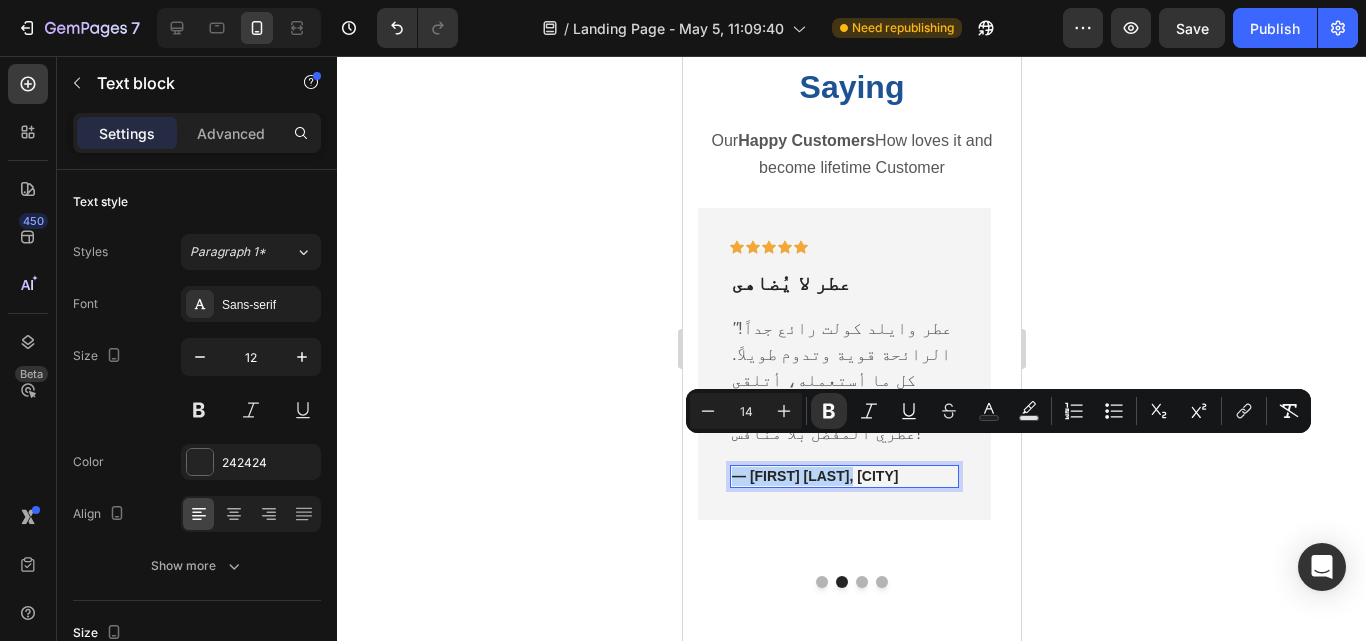 drag, startPoint x: 839, startPoint y: 453, endPoint x: 1319, endPoint y: 509, distance: 483.2556 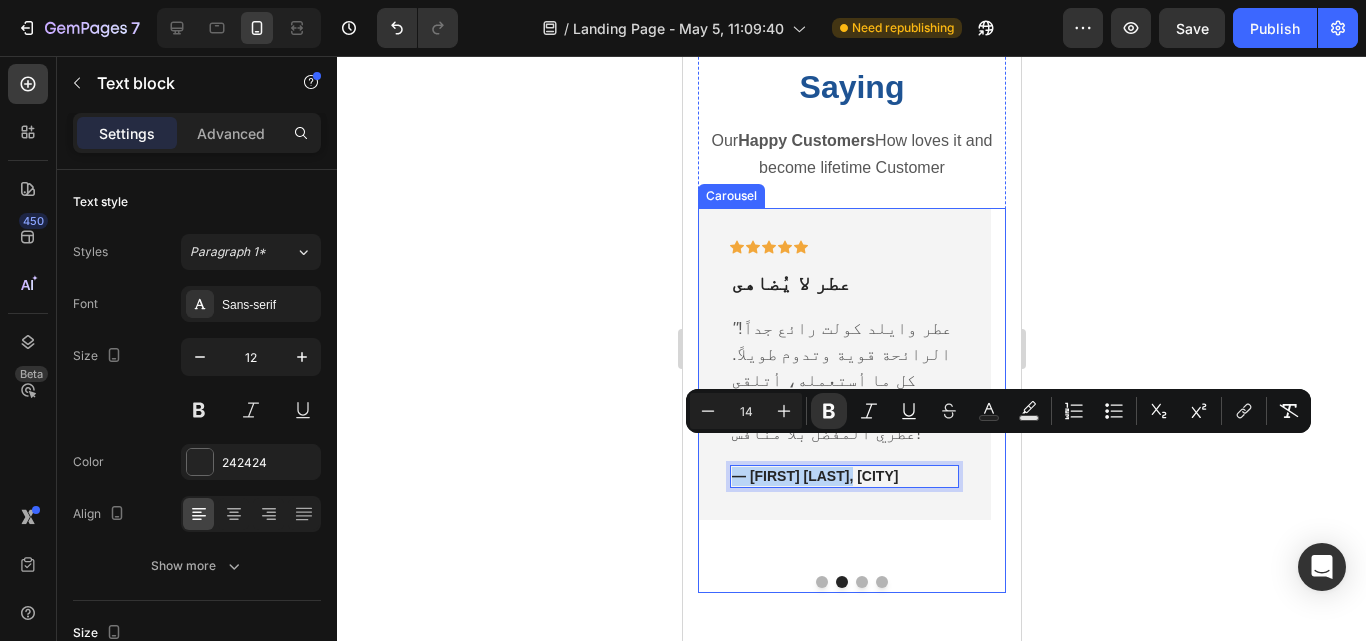 click on "Icon
Icon
Icon
Icon
Icon Row عطر لا يُضاهى Text block " عطر وايلد كولت رائع جداً! الرائحة قوية وتدوم طويلاً. كل ما أستعمله، أتلقى إطراءات من الجميع. أصبح عطري المفضل بلا منافس! Text block — خالد. أ، الرياض Text block   0 Row" at bounding box center (843, 401) 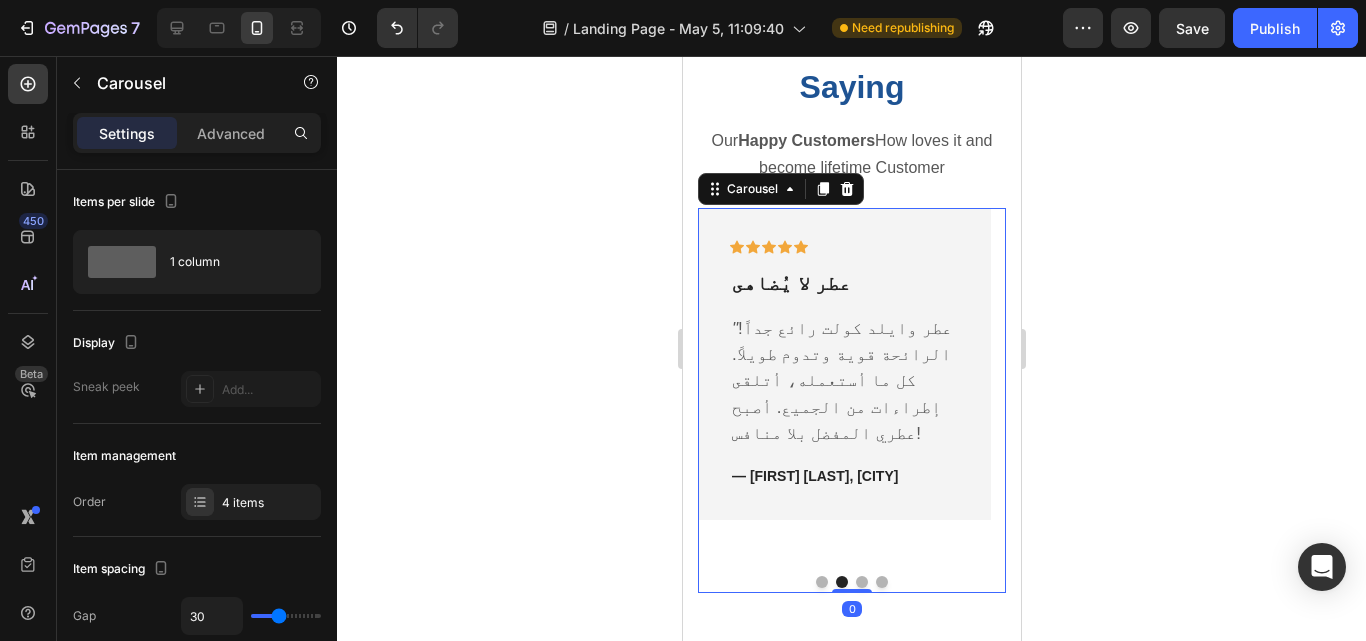 click at bounding box center [861, 582] 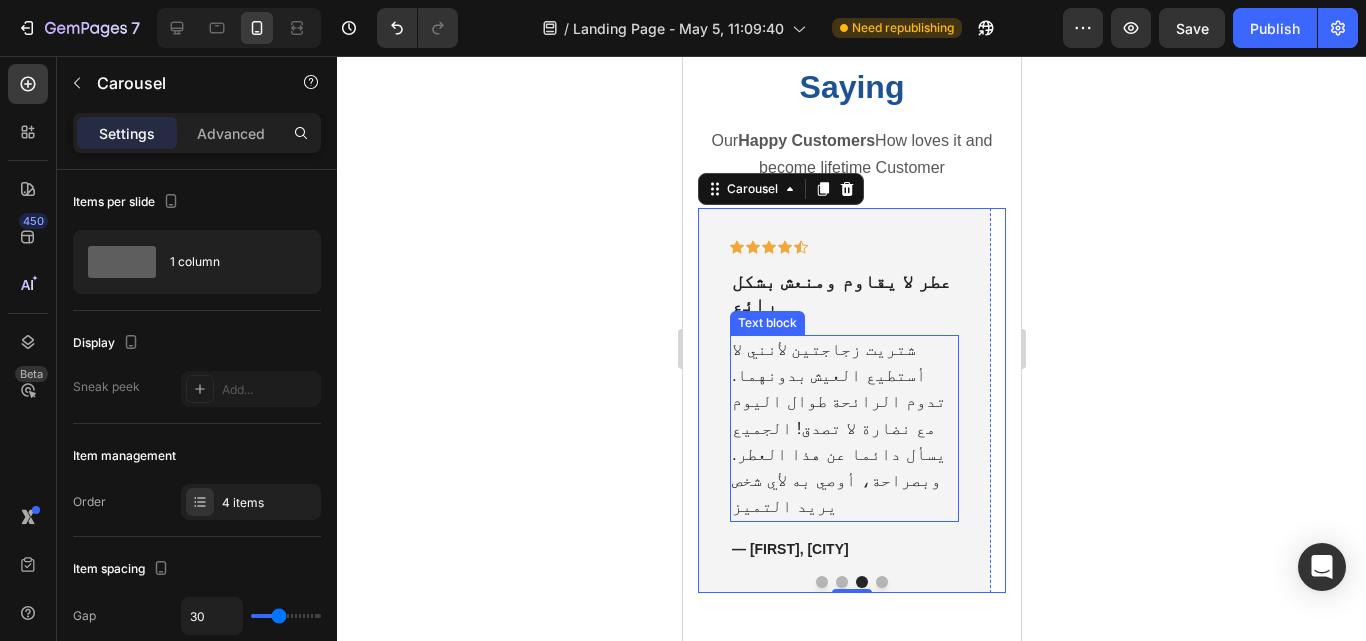 click on "شتريت زجاجتين لأنني لا أستطيع العيش بدونهما. تدوم الرائحة طوال اليوم مع نضارة لا تصدق! الجميع يسأل دائما عن هذا العطر. وبصراحة، أوصي به لأي شخص يريد التميز" at bounding box center (843, 428) 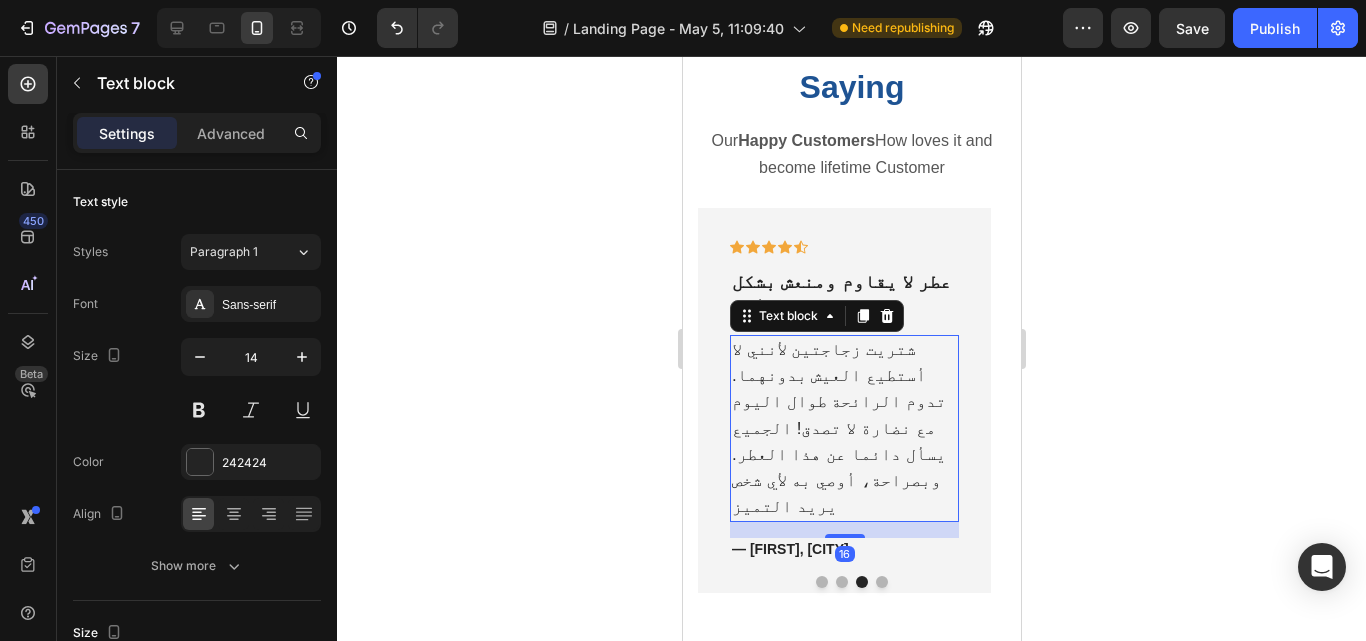 click on "شتريت زجاجتين لأنني لا أستطيع العيش بدونهما. تدوم الرائحة طوال اليوم مع نضارة لا تصدق! الجميع يسأل دائما عن هذا العطر. وبصراحة، أوصي به لأي شخص يريد التميز" at bounding box center (843, 428) 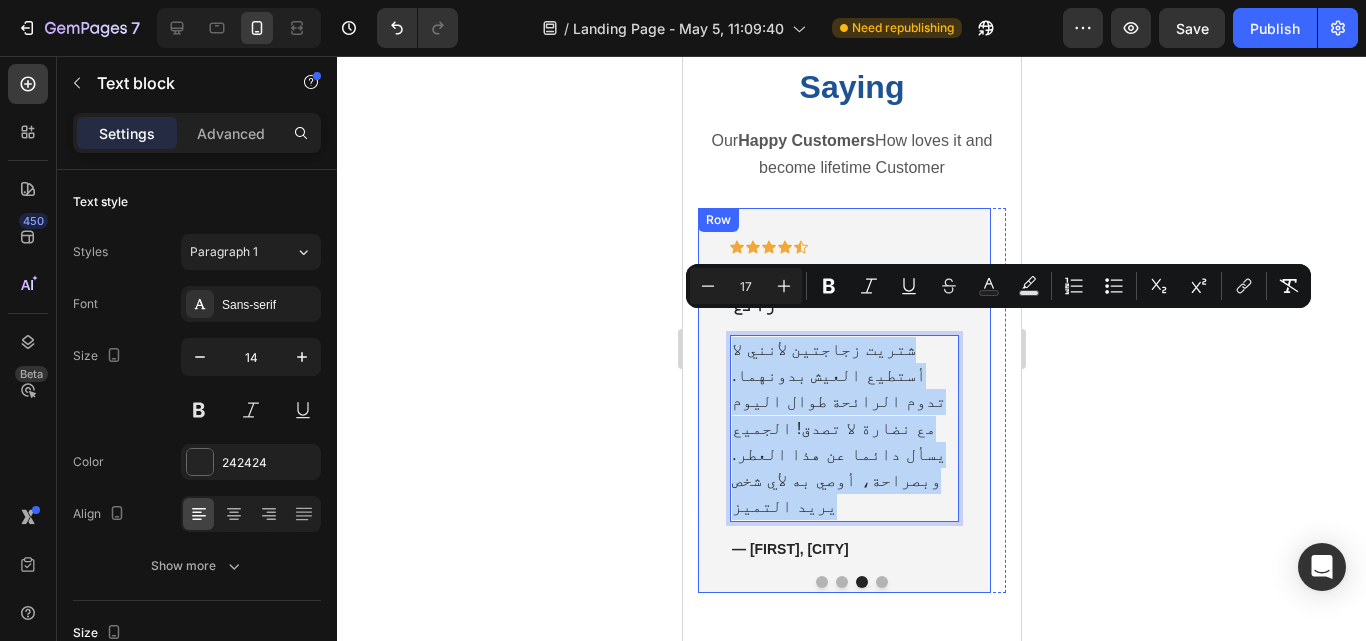 drag, startPoint x: 855, startPoint y: 435, endPoint x: 730, endPoint y: 309, distance: 177.48521 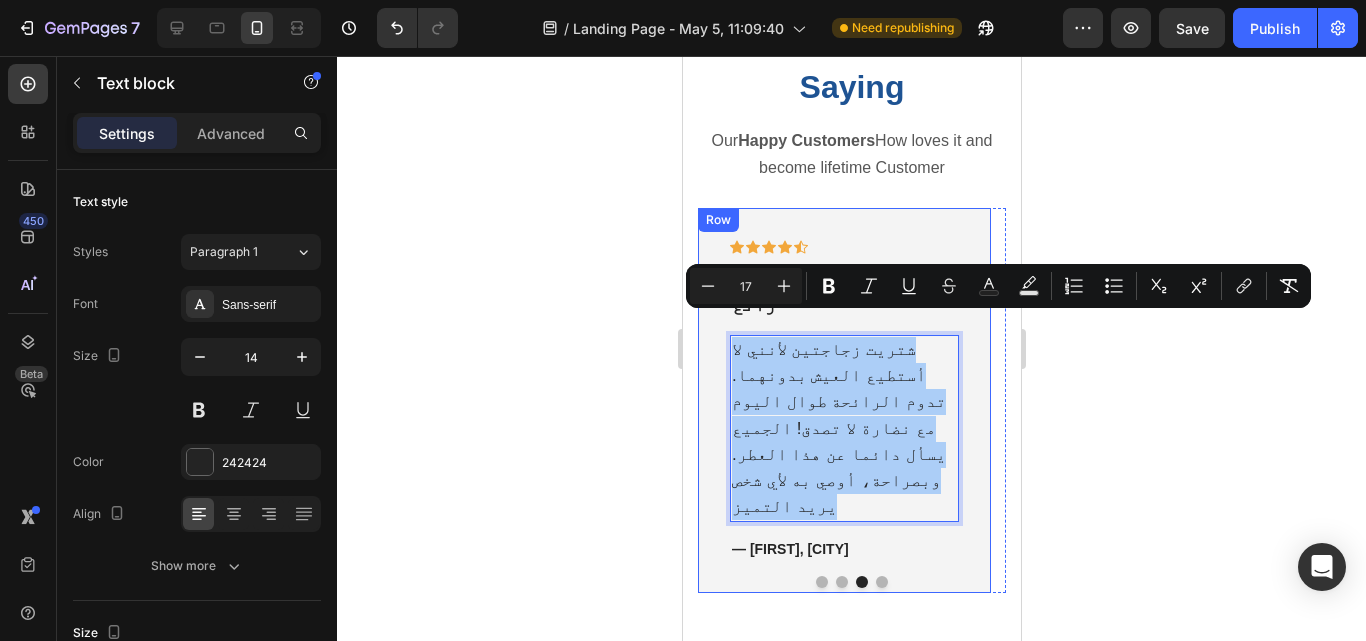 click 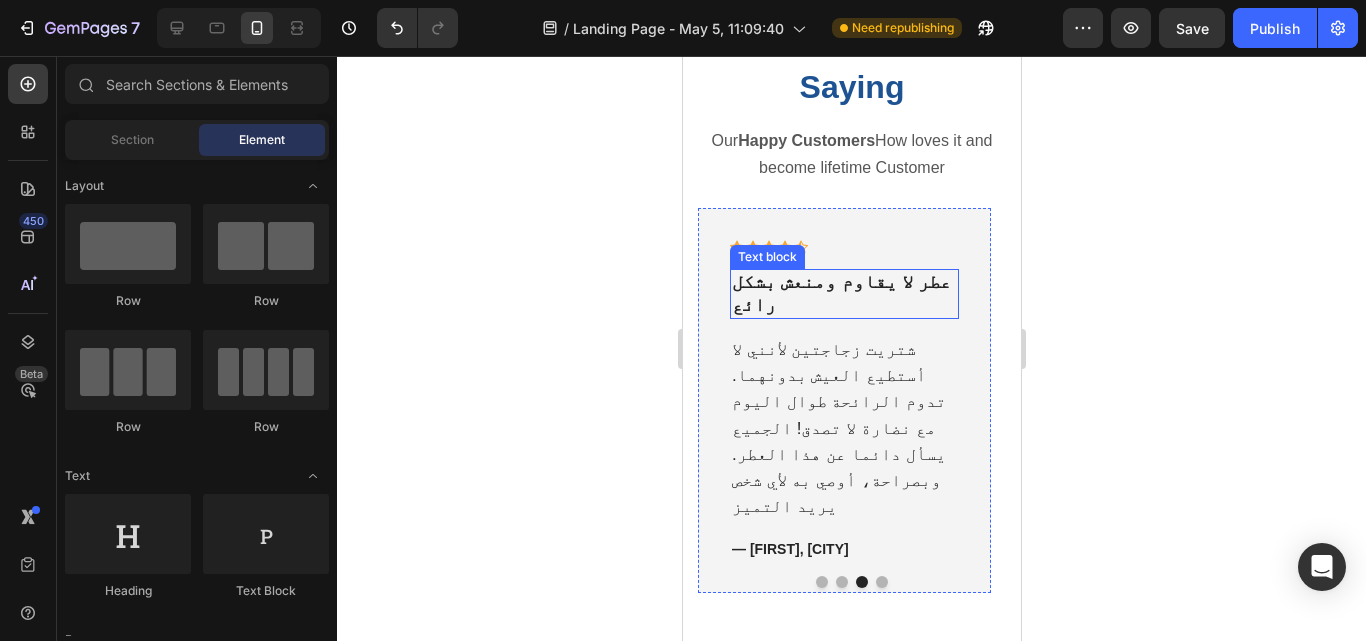 click on "عطر لا يقاوم ومنعش بشكل رائع" at bounding box center (840, 293) 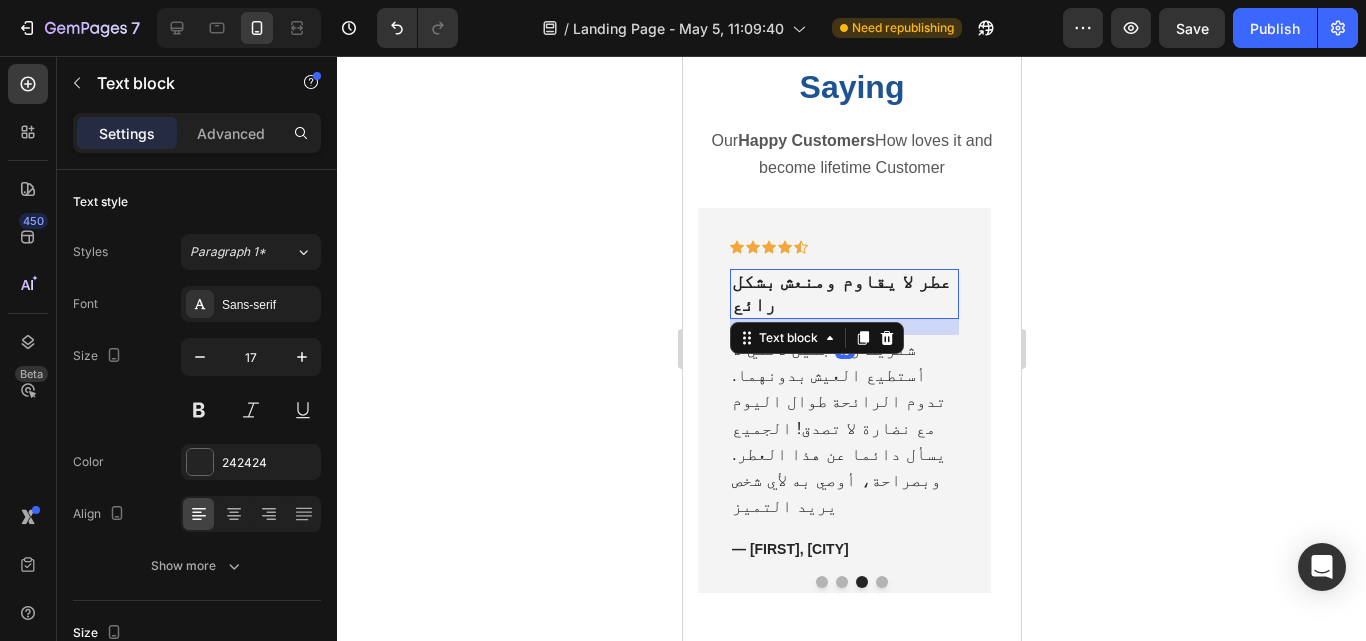 click on "عطر لا يقاوم ومنعش بشكل رائع" at bounding box center (840, 293) 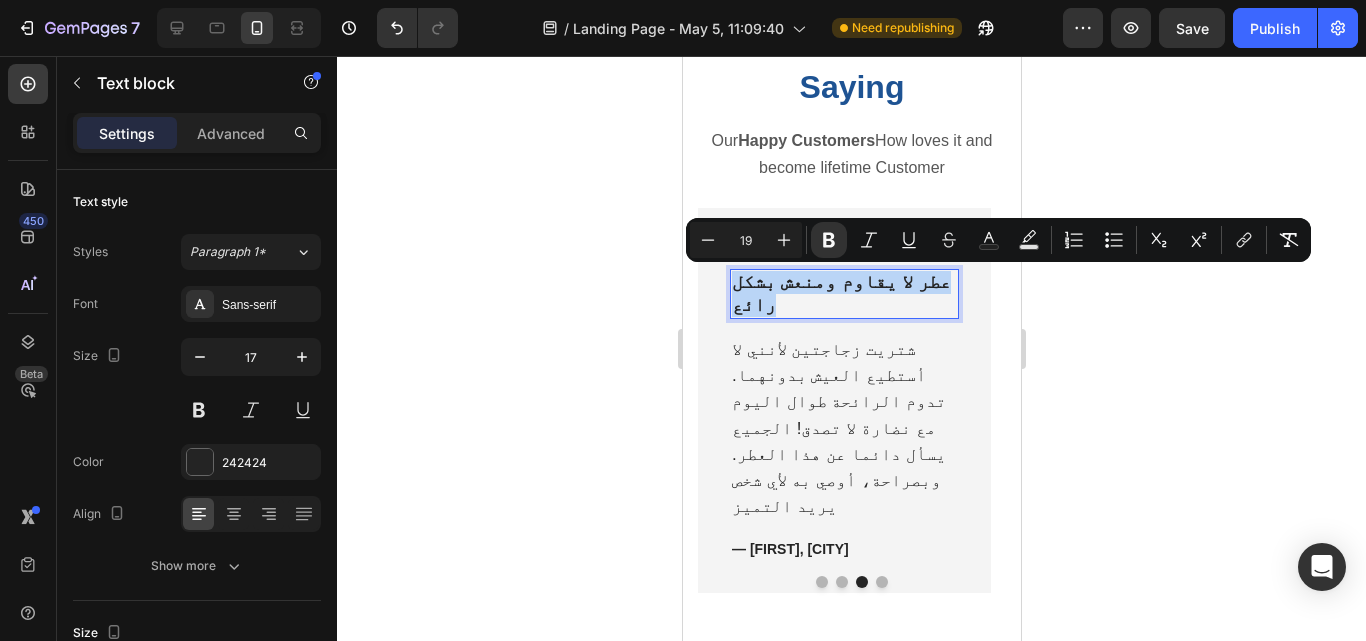 drag, startPoint x: 929, startPoint y: 284, endPoint x: 639, endPoint y: 253, distance: 291.6522 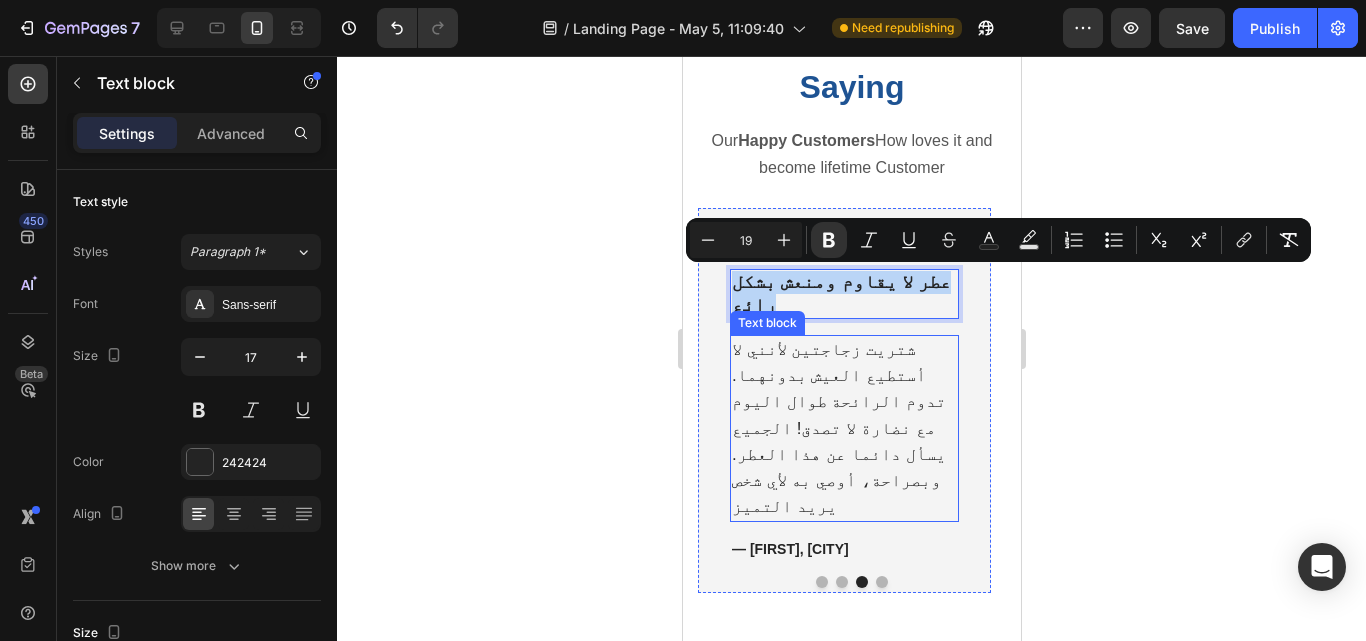 click on "شتريت زجاجتين لأنني لا أستطيع العيش بدونهما. تدوم الرائحة طوال اليوم مع نضارة لا تصدق! الجميع يسأل دائما عن هذا العطر. وبصراحة، أوصي به لأي شخص يريد التميز" at bounding box center [843, 428] 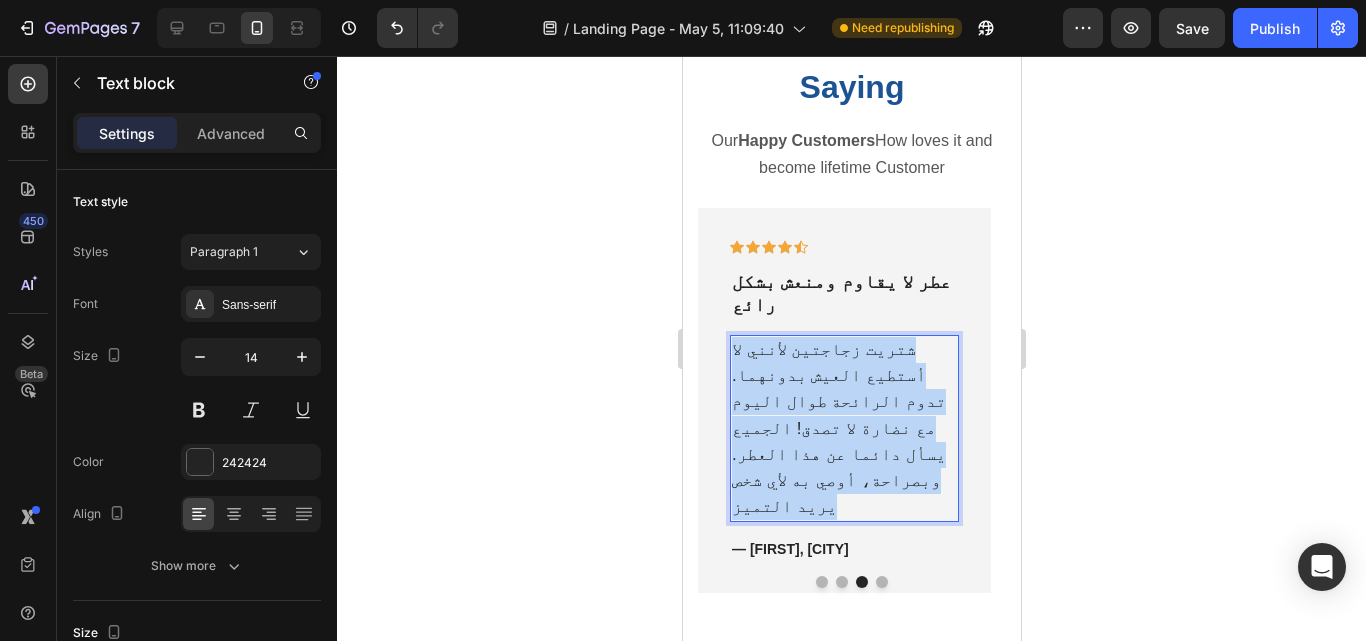 drag, startPoint x: 839, startPoint y: 423, endPoint x: 829, endPoint y: 425, distance: 10.198039 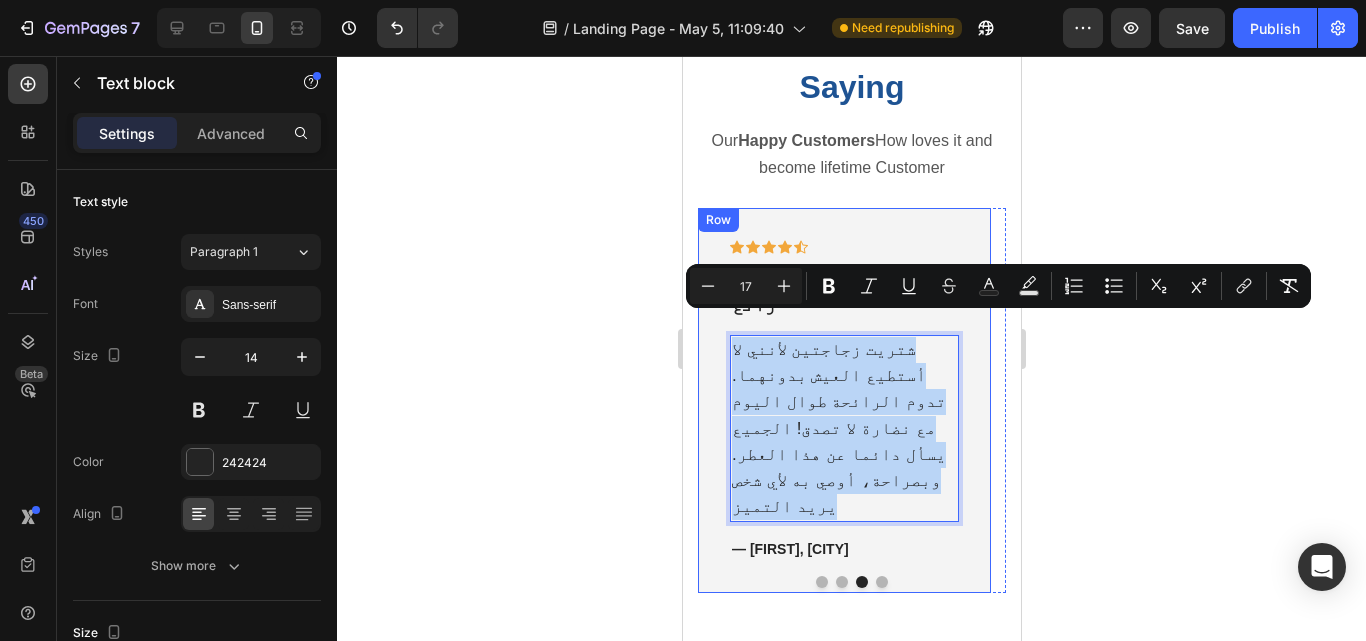 drag, startPoint x: 829, startPoint y: 423, endPoint x: 1392, endPoint y: 325, distance: 571.46564 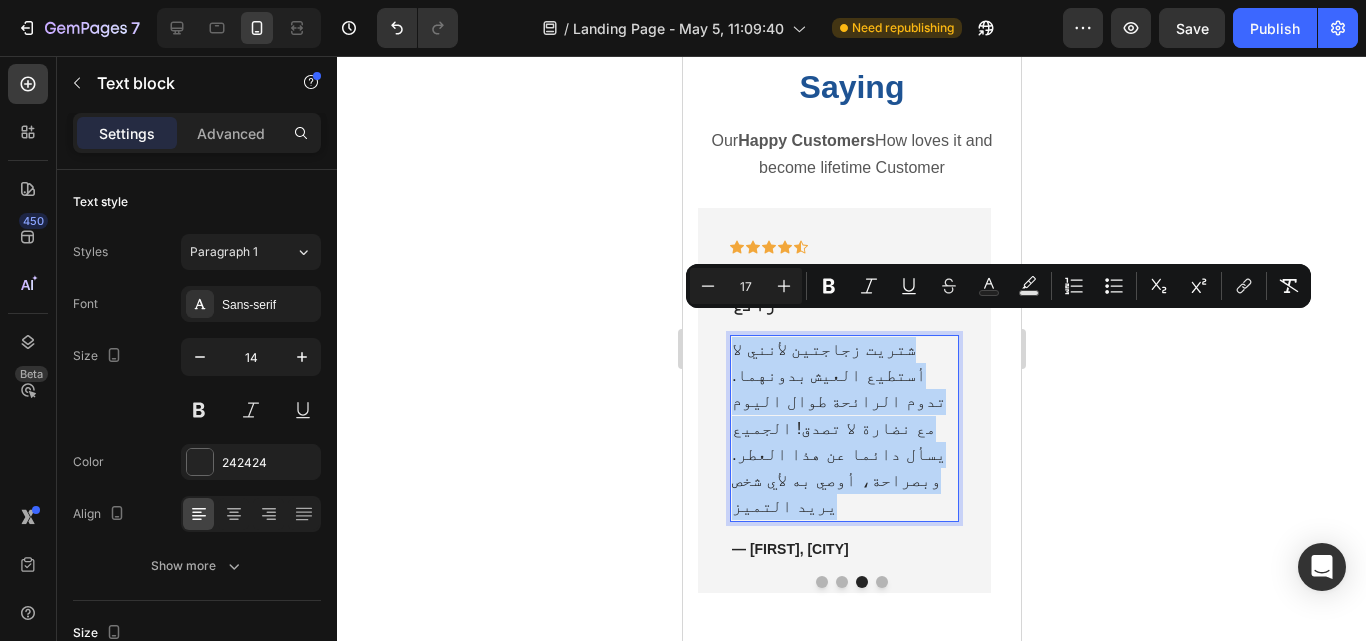 copy on "شتريت زجاجتين لأنني لا أستطيع العيش بدونهما. تدوم الرائحة طوال اليوم مع نضارة لا تصدق! الجميع يسأل دائما عن هذا العطر. وبصراحة، أوصي به لأي شخص يريد التميز" 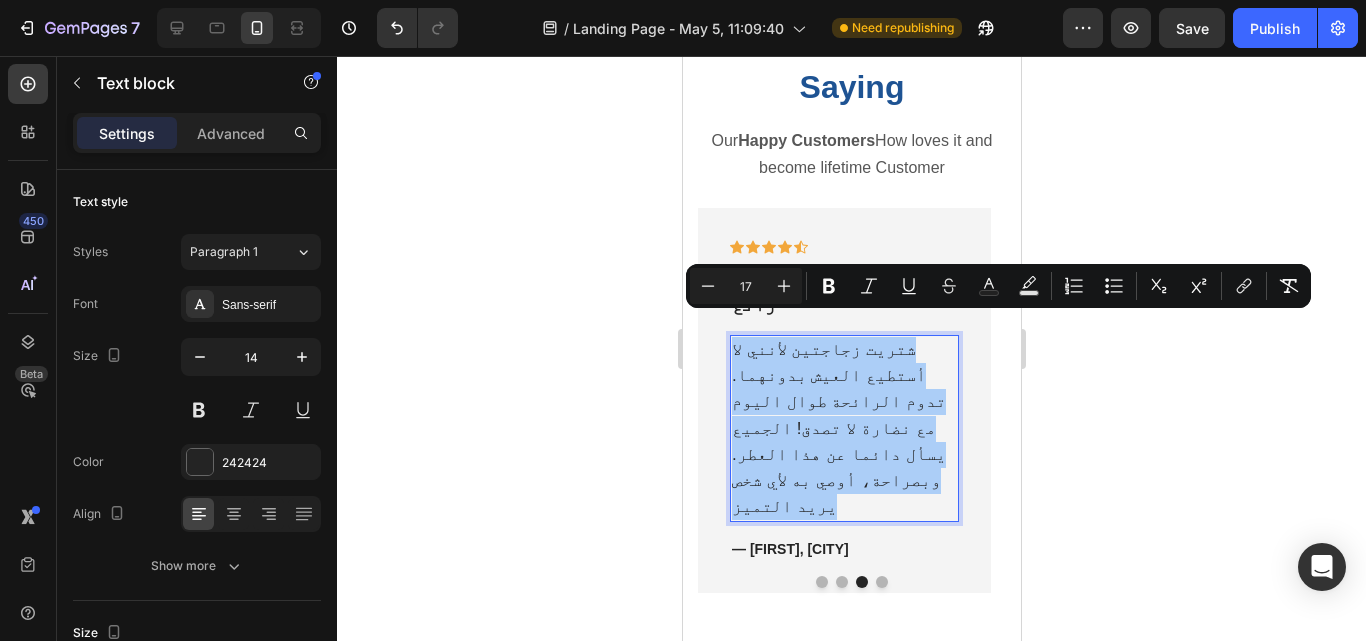 click 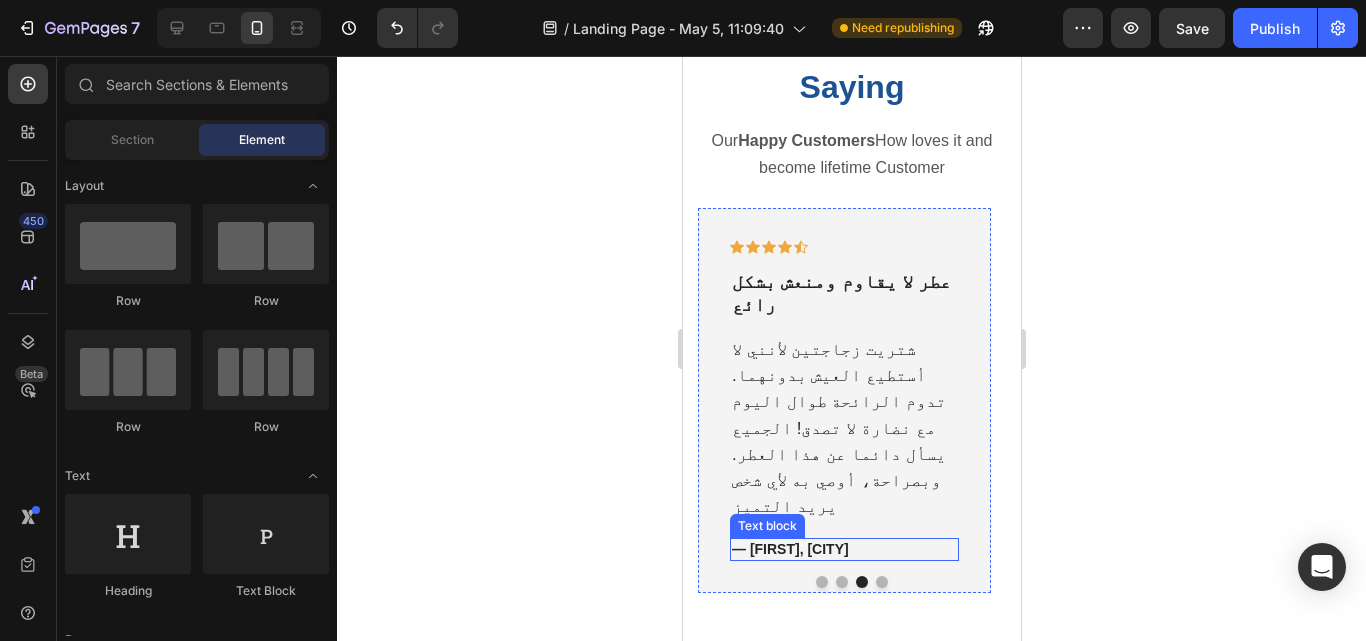 click on "— [FIRST] ، [CITY]" at bounding box center (843, 549) 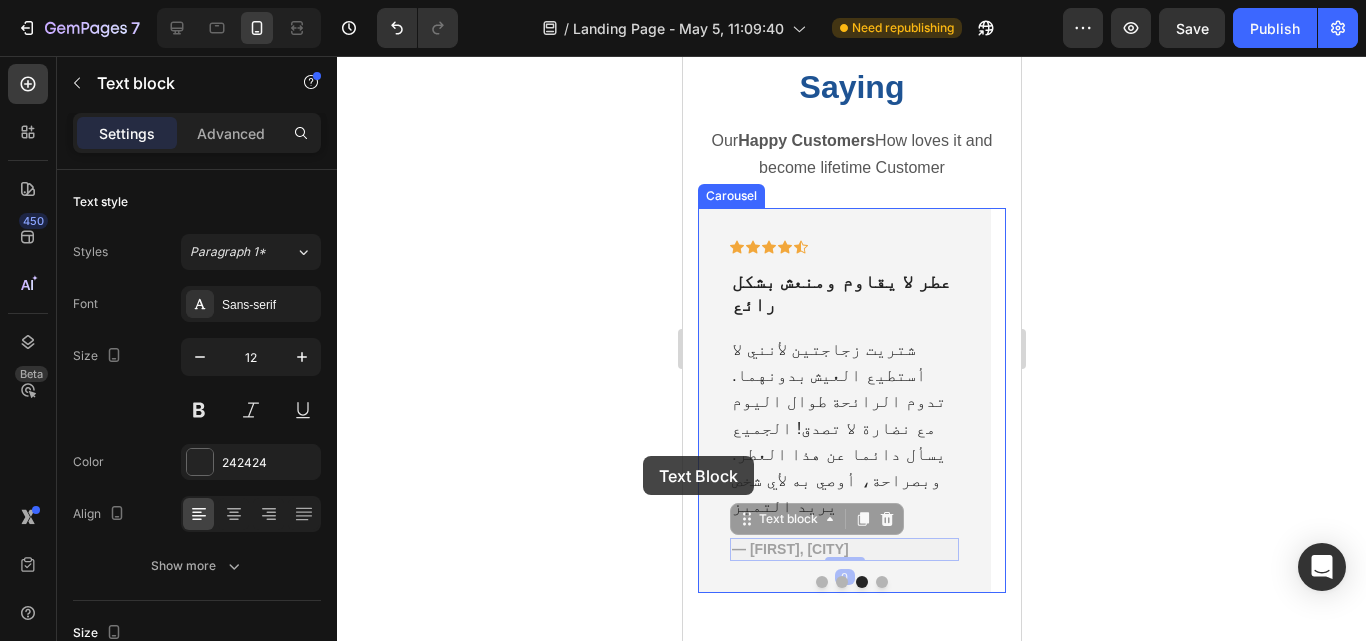 drag, startPoint x: 828, startPoint y: 473, endPoint x: 642, endPoint y: 456, distance: 186.77527 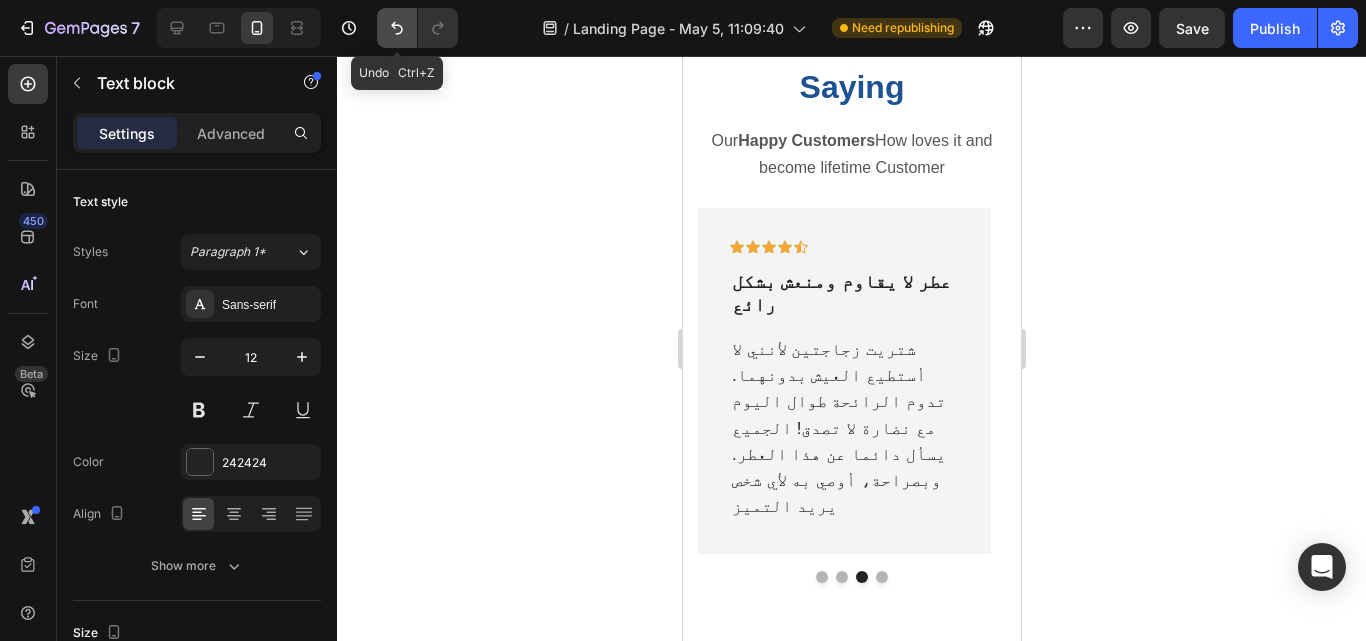 click 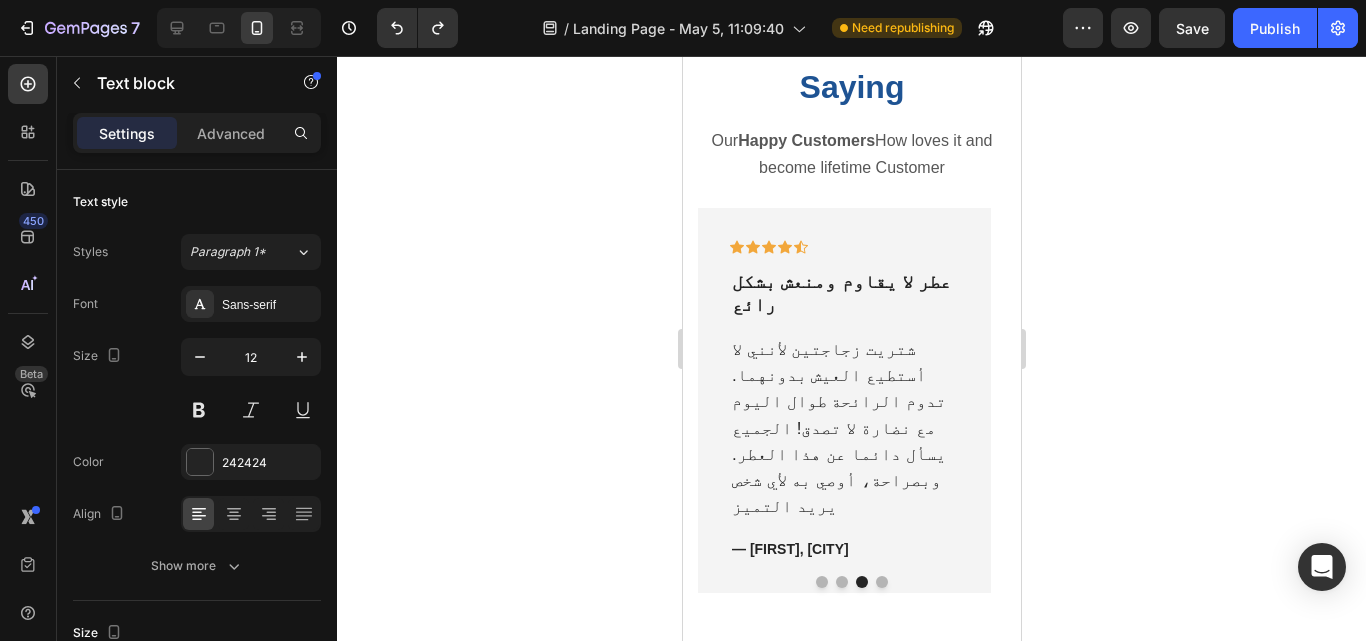 click on "— [FIRST] ، [CITY]" at bounding box center (789, 549) 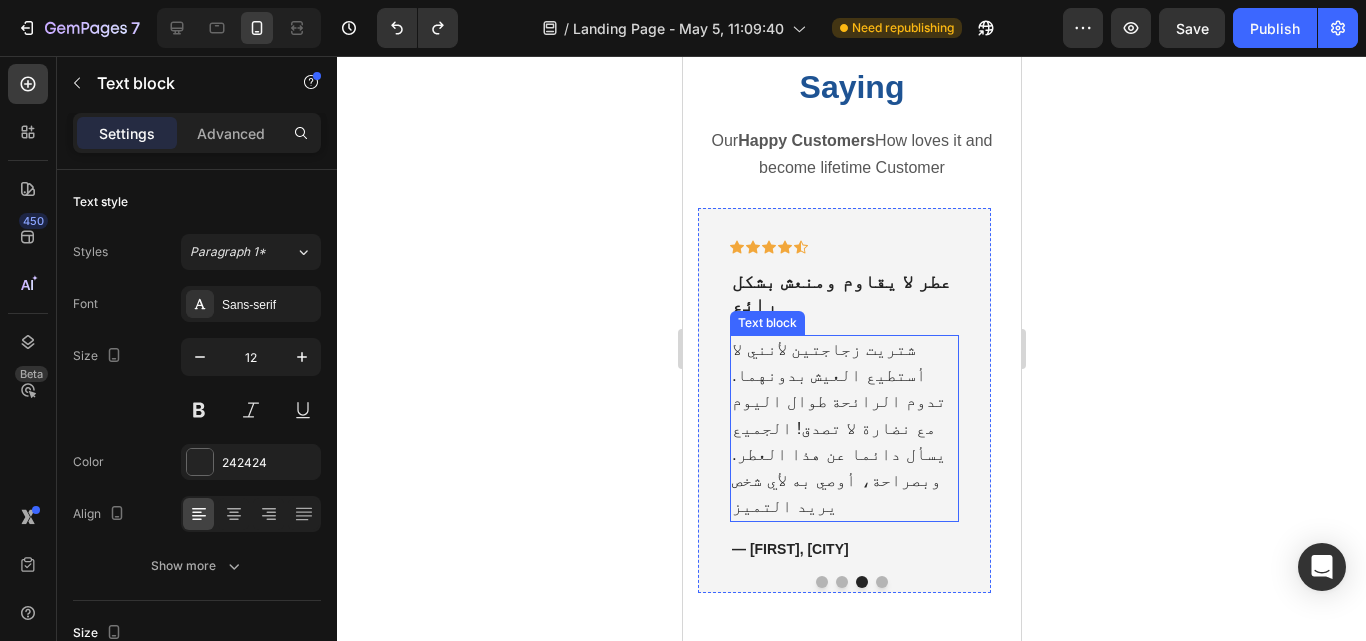 click on "شتريت زجاجتين لأنني لا أستطيع العيش بدونهما. تدوم الرائحة طوال اليوم مع نضارة لا تصدق! الجميع يسأل دائما عن هذا العطر. وبصراحة، أوصي به لأي شخص يريد التميز" at bounding box center [838, 428] 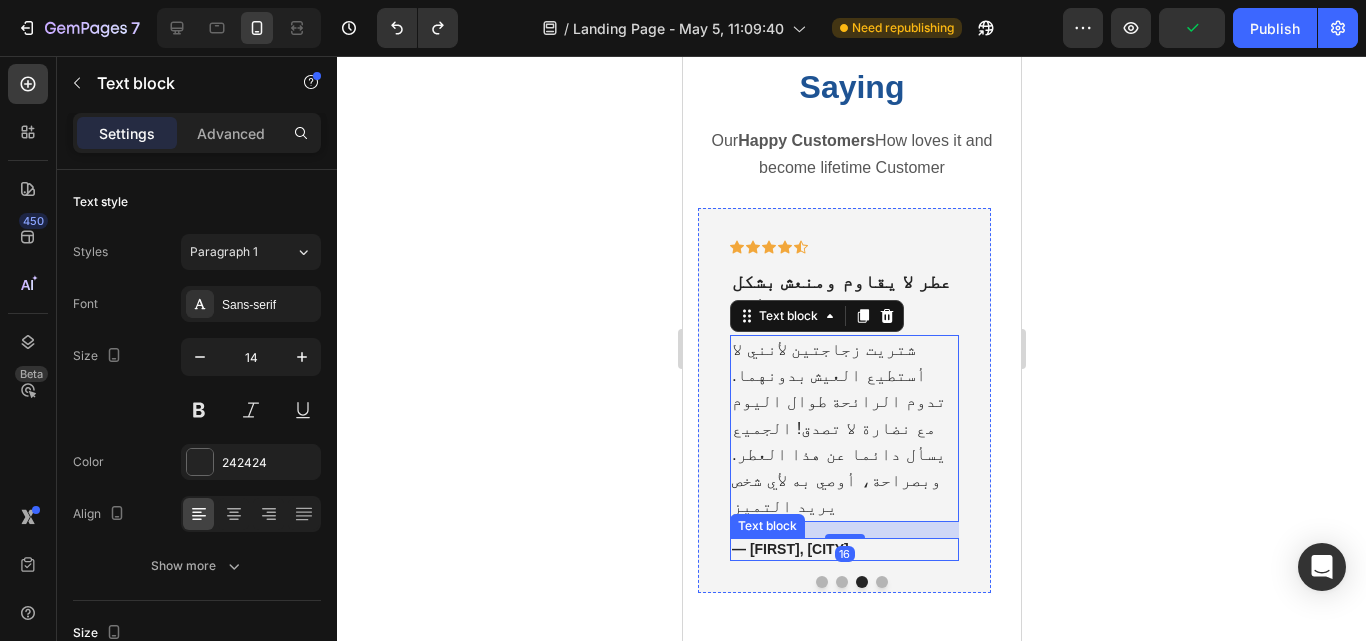 click on "— [FIRST] ، [CITY]" at bounding box center (789, 549) 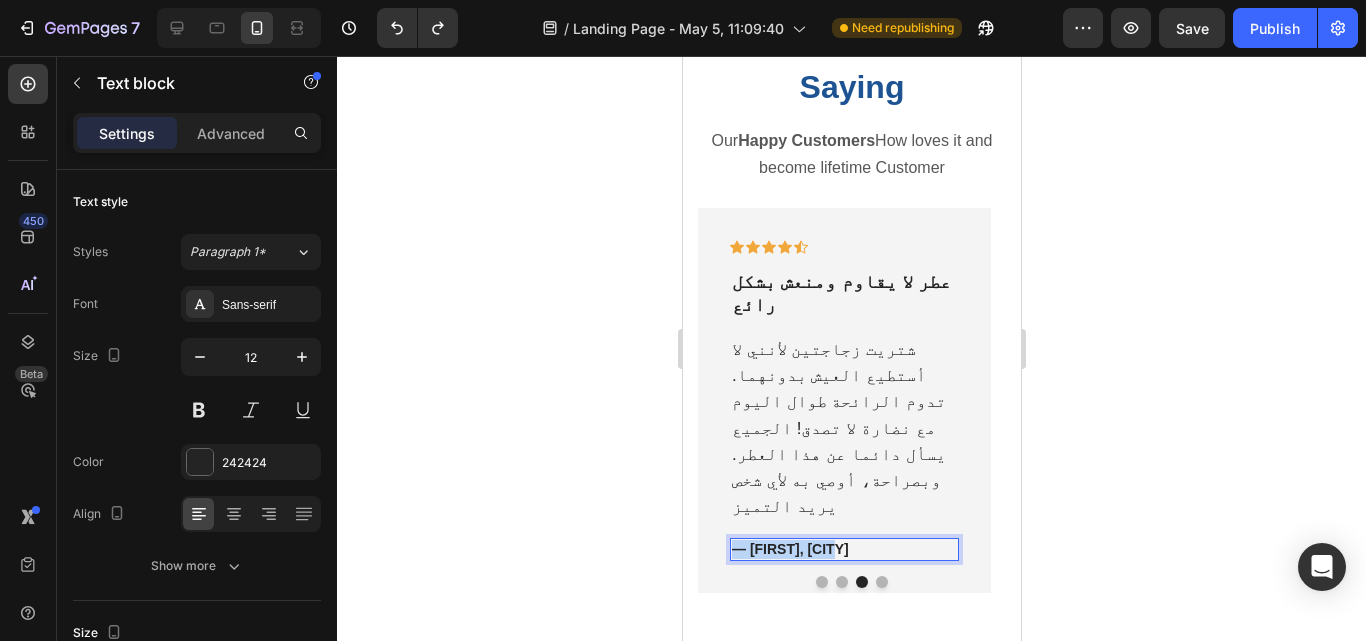 drag, startPoint x: 827, startPoint y: 472, endPoint x: 1356, endPoint y: 510, distance: 530.3631 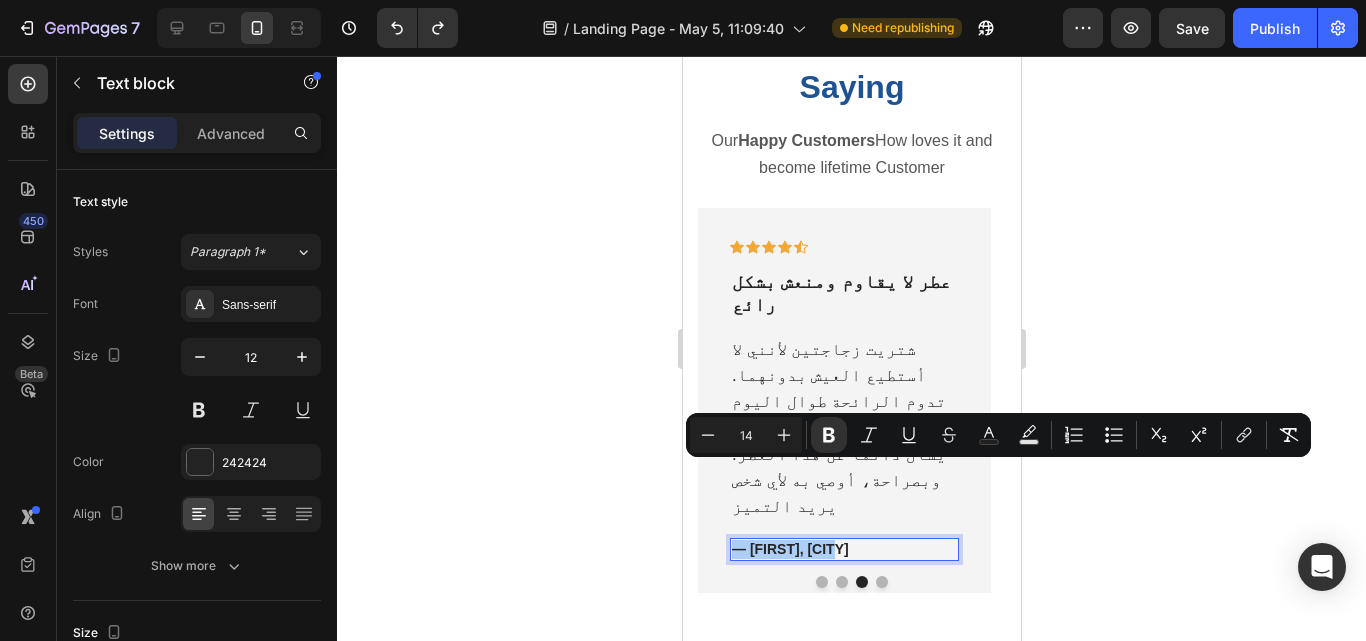 click 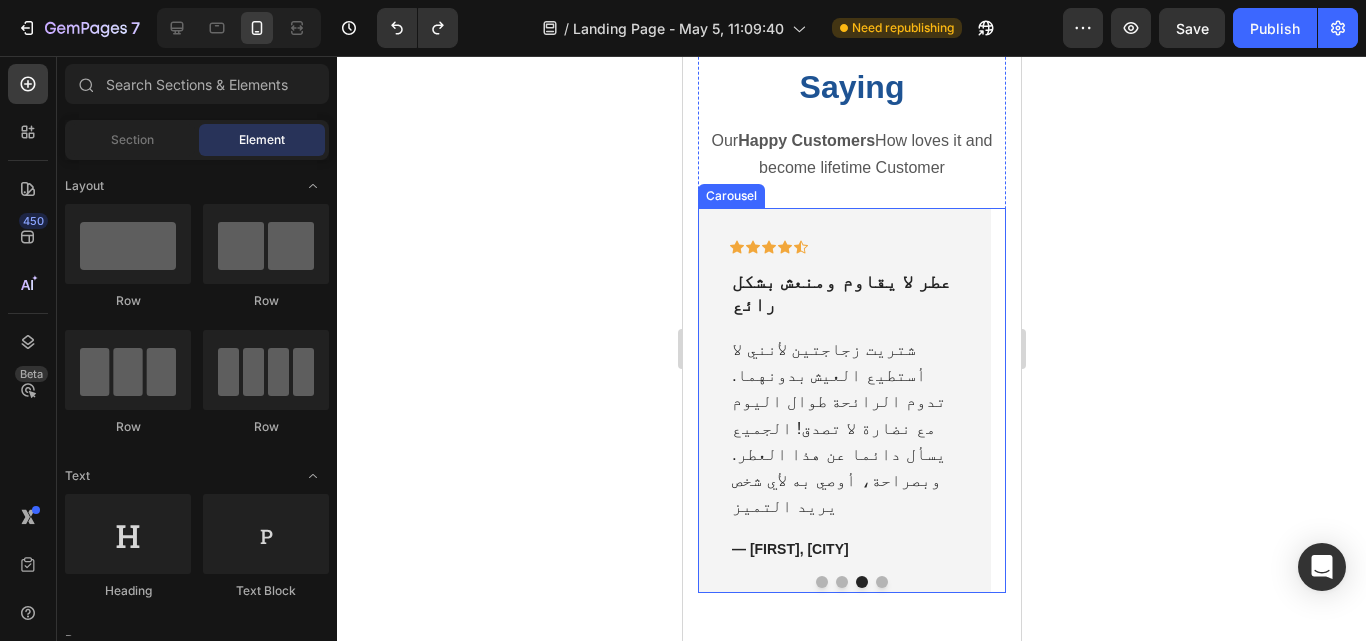 click at bounding box center [881, 582] 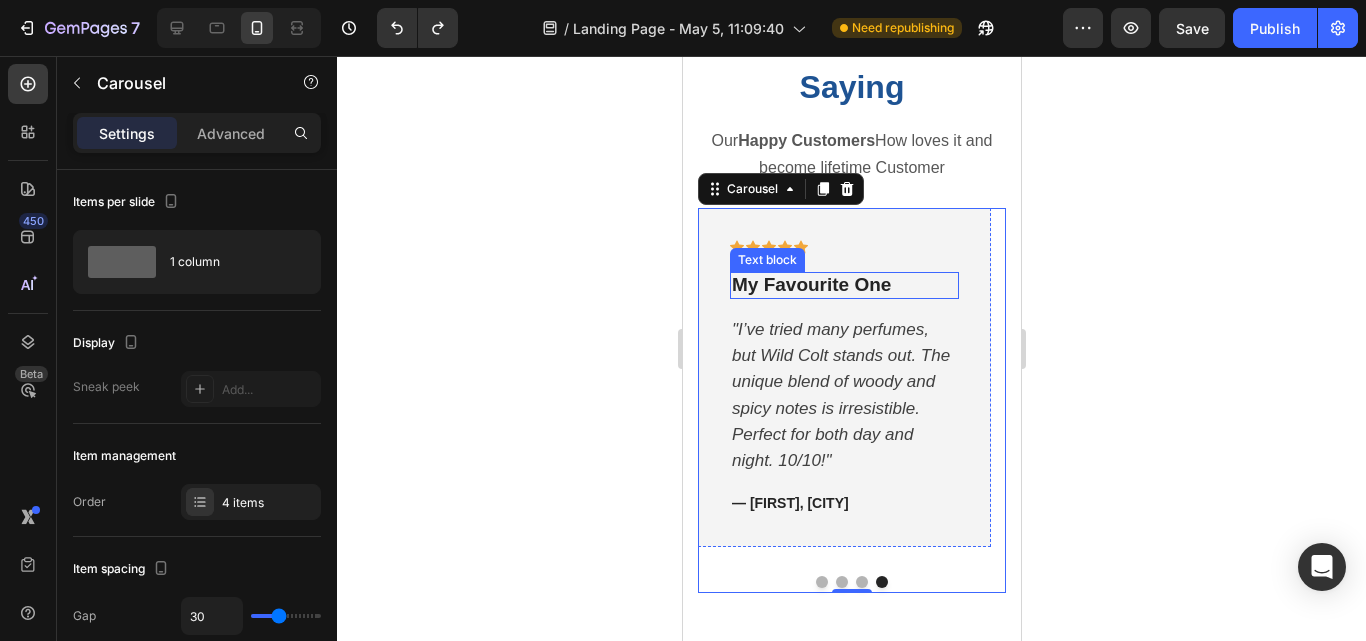 click on "My Favourite One" at bounding box center (810, 284) 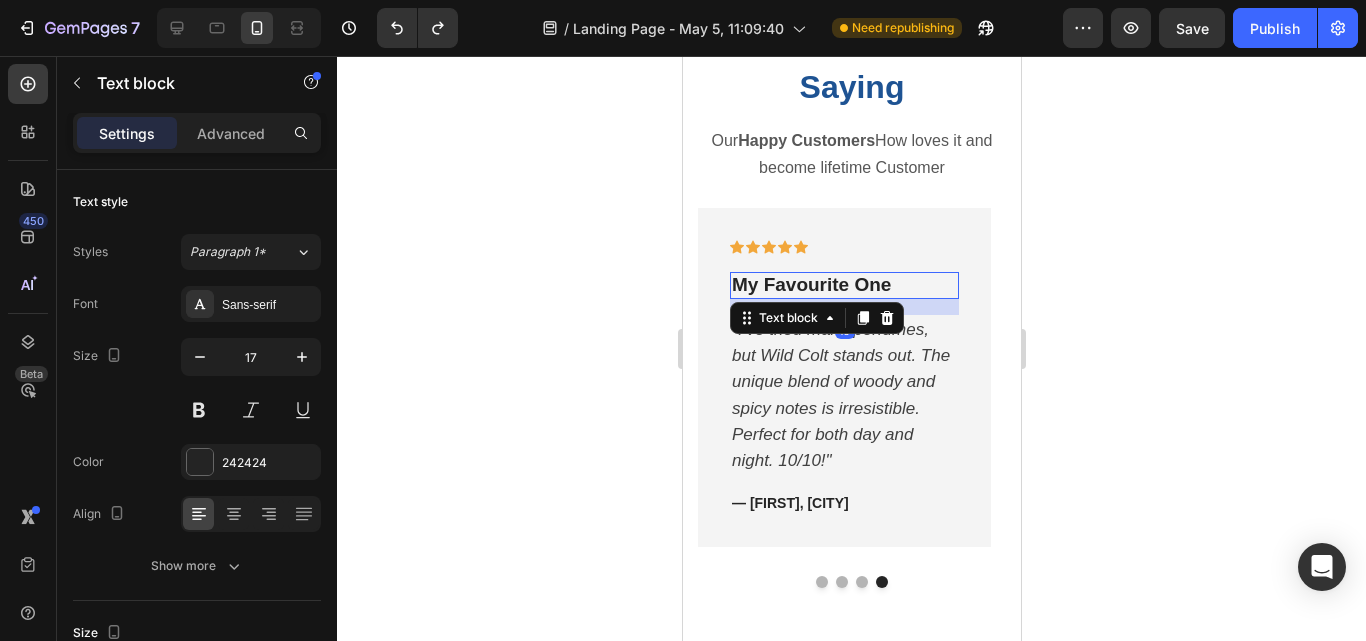click on "My Favourite One" at bounding box center (843, 285) 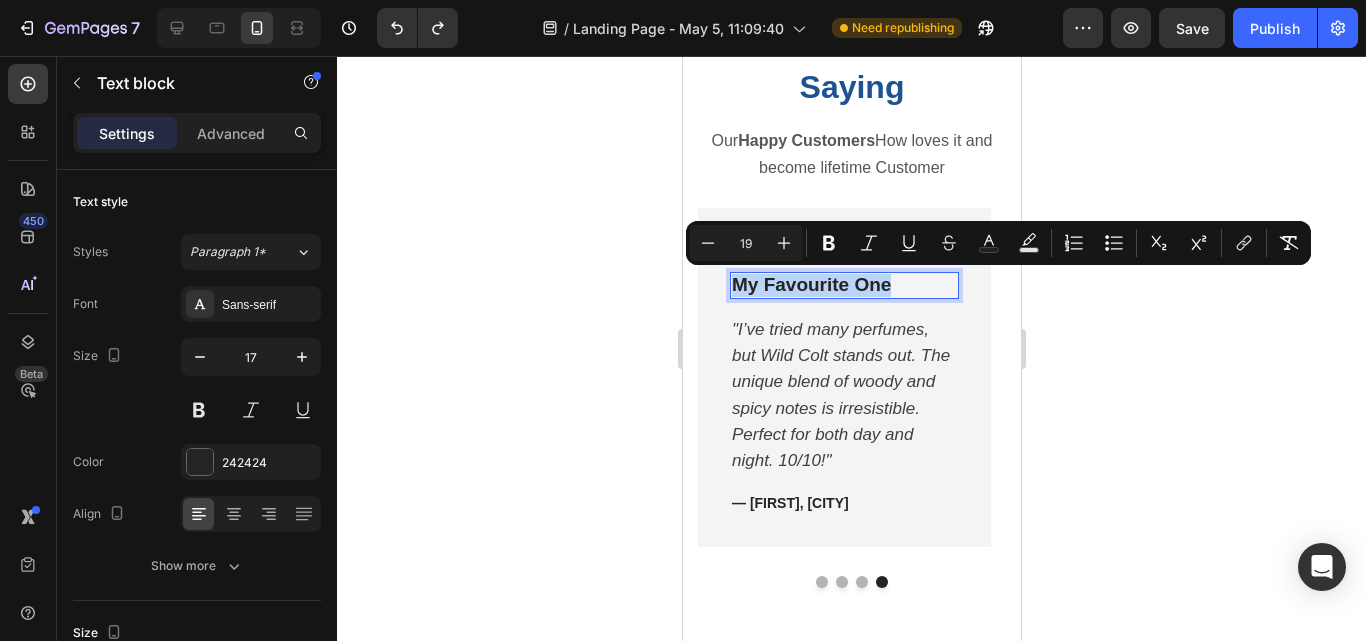drag, startPoint x: 902, startPoint y: 281, endPoint x: 634, endPoint y: 286, distance: 268.04663 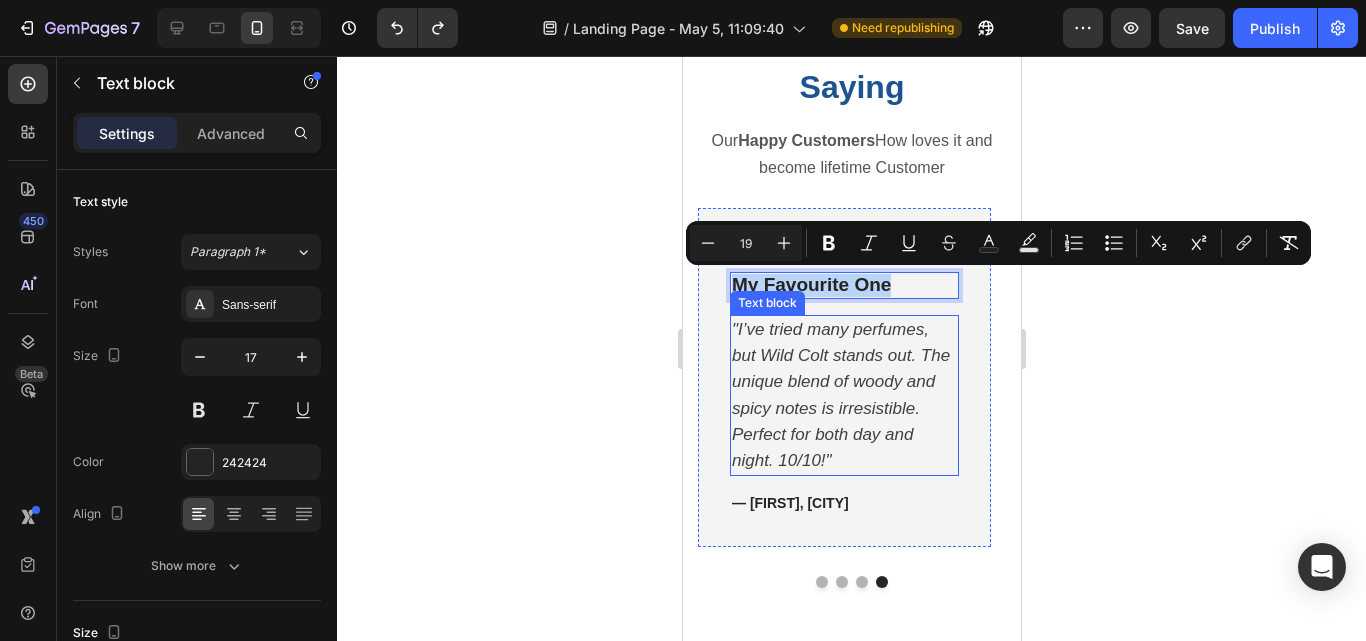 click on ""I’ve tried many perfumes, but Wild Colt stands out. The unique blend of woody and spicy notes is irresistible. Perfect for both day and night. 10/10!"" at bounding box center [843, 395] 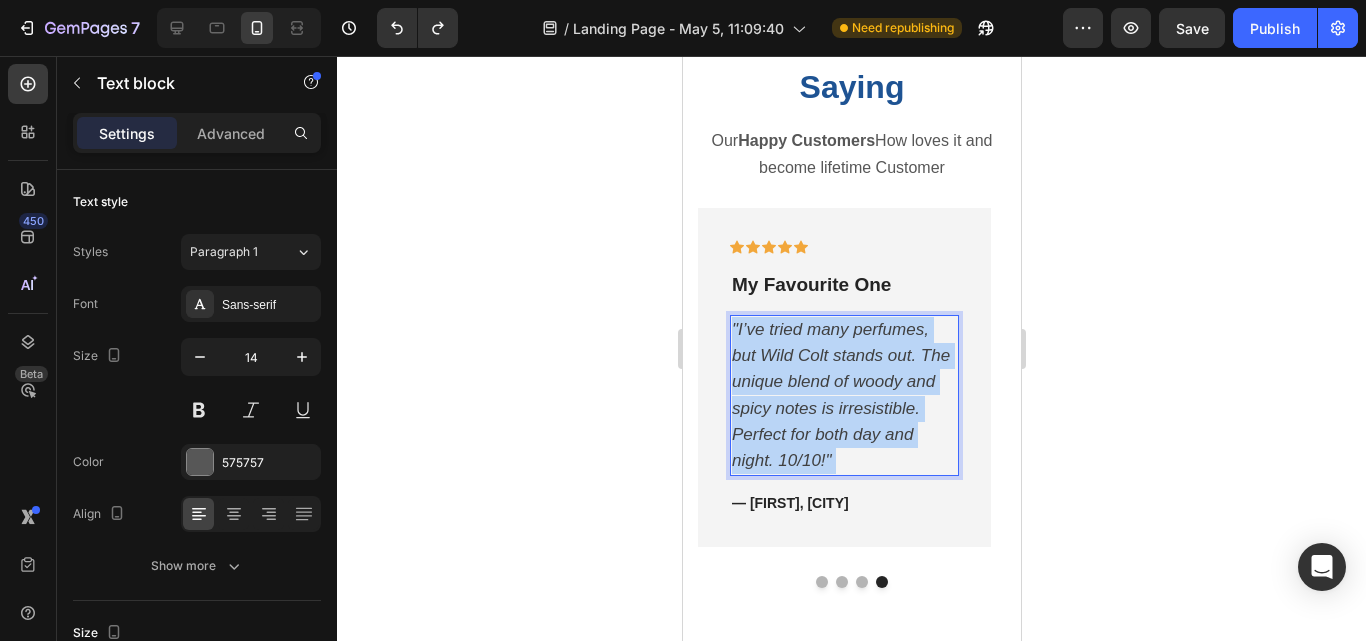 drag, startPoint x: 842, startPoint y: 461, endPoint x: 731, endPoint y: 338, distance: 165.68042 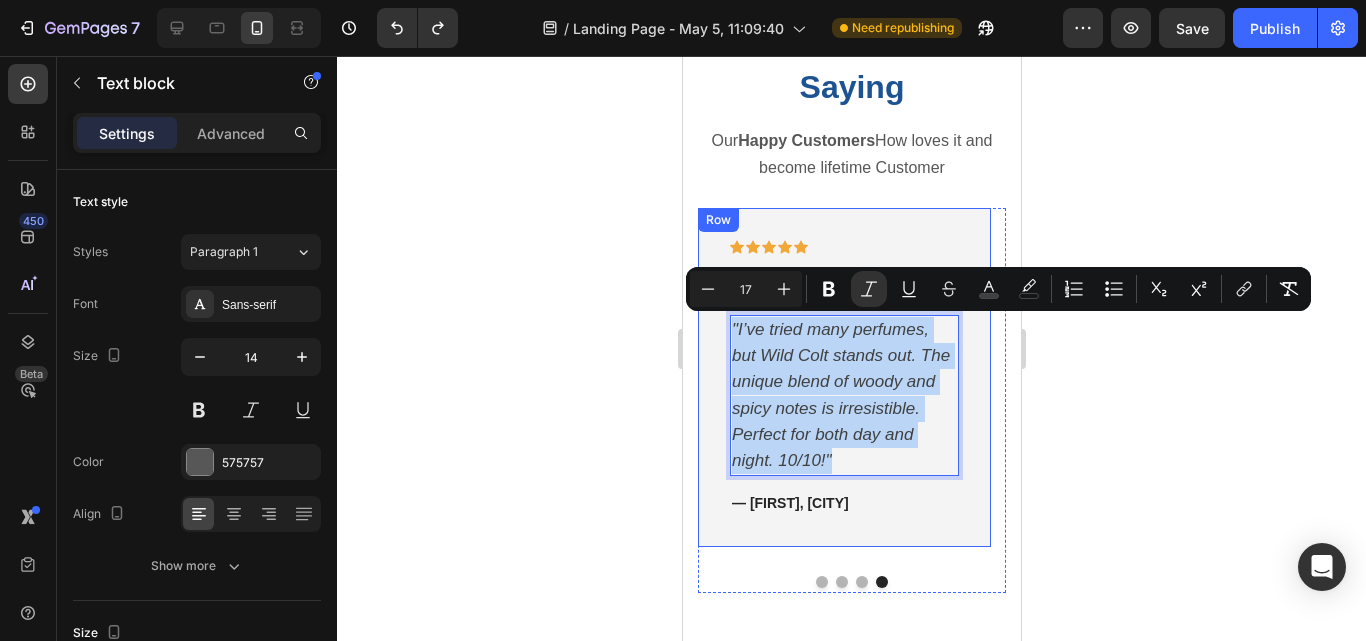 drag, startPoint x: 834, startPoint y: 449, endPoint x: 711, endPoint y: 298, distance: 194.75626 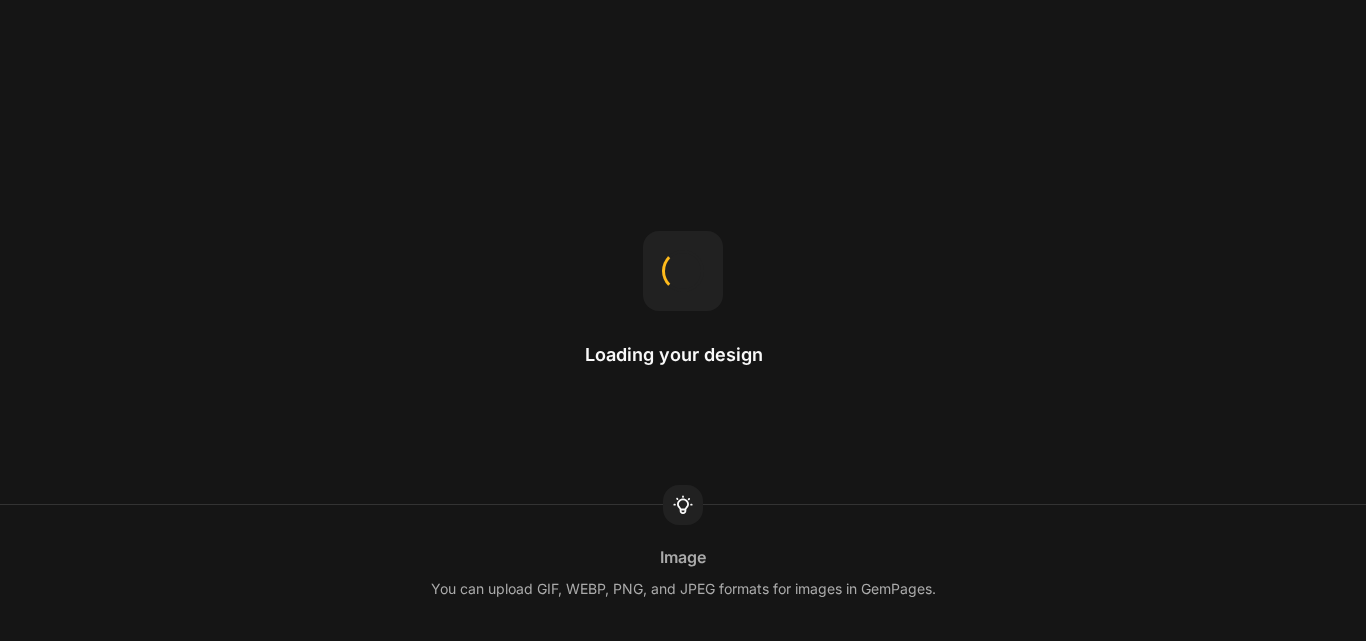 scroll, scrollTop: 0, scrollLeft: 0, axis: both 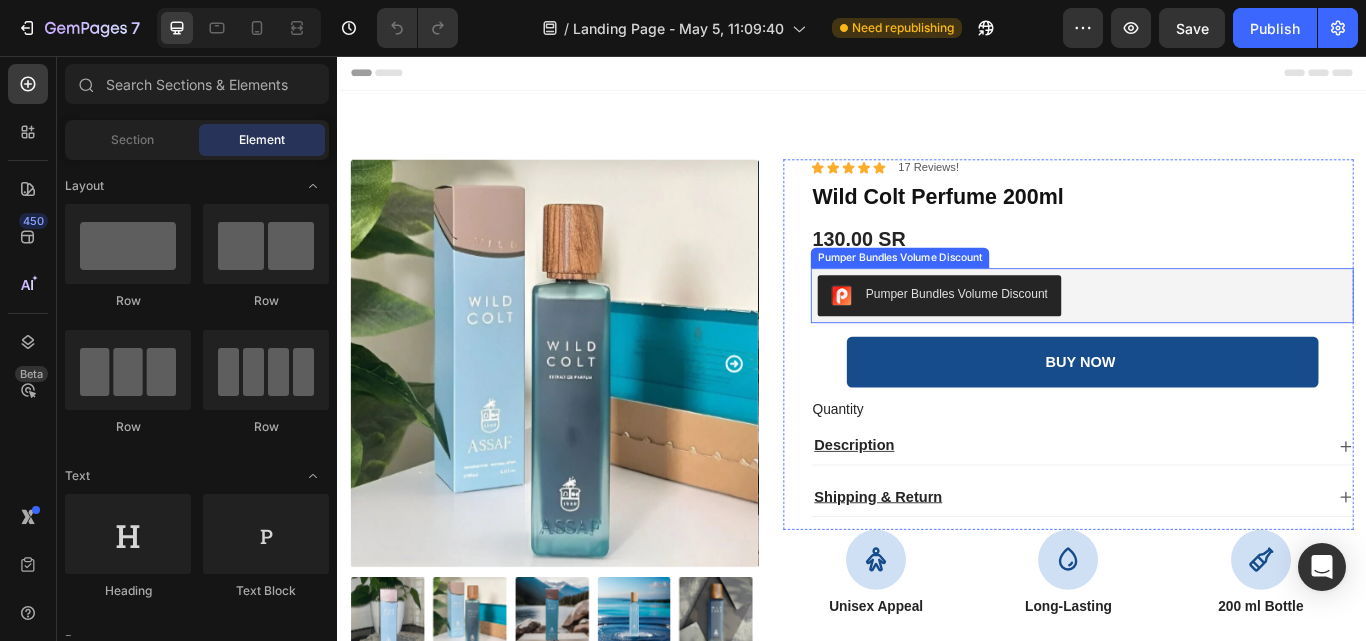 click on "Pumper Bundles Volume Discount" at bounding box center [1205, 336] 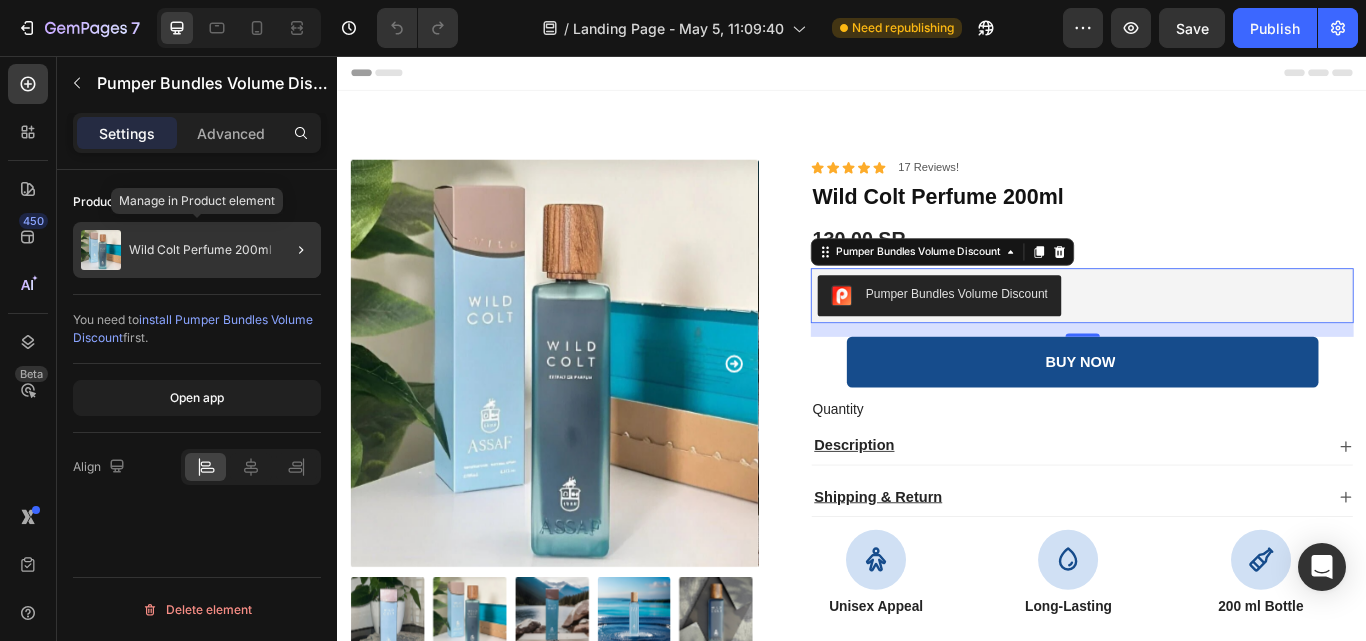 click on "Wild Colt Perfume 200ml" 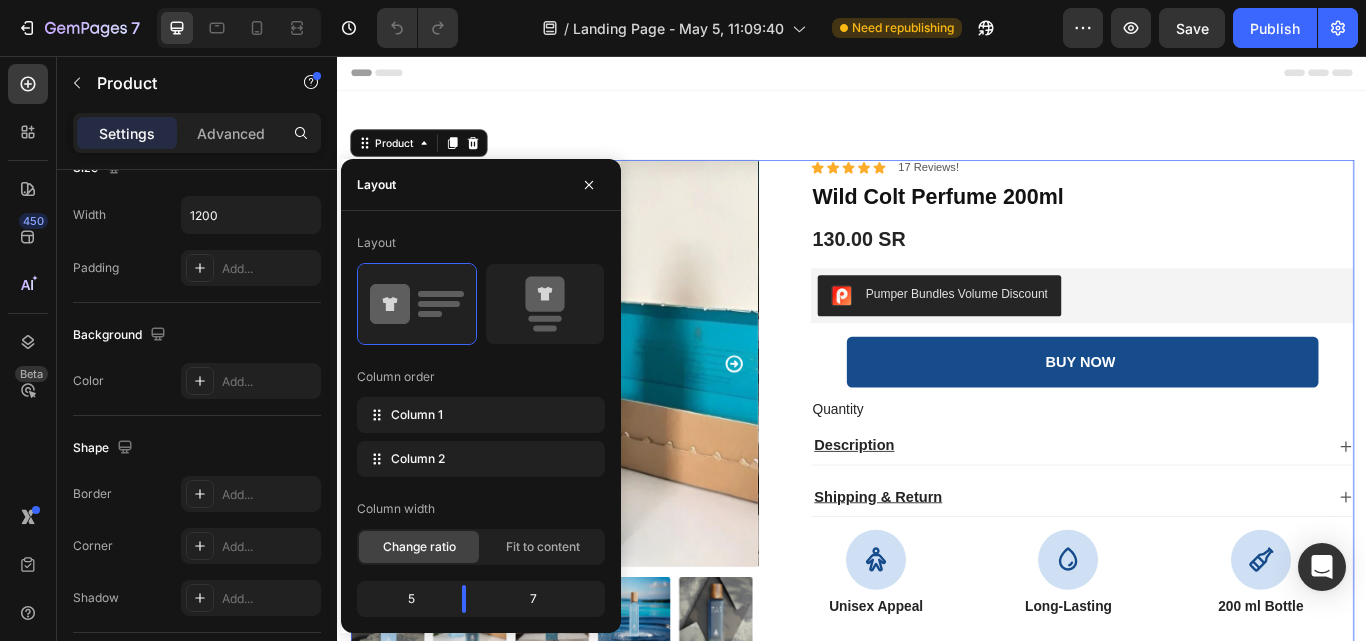scroll, scrollTop: 0, scrollLeft: 0, axis: both 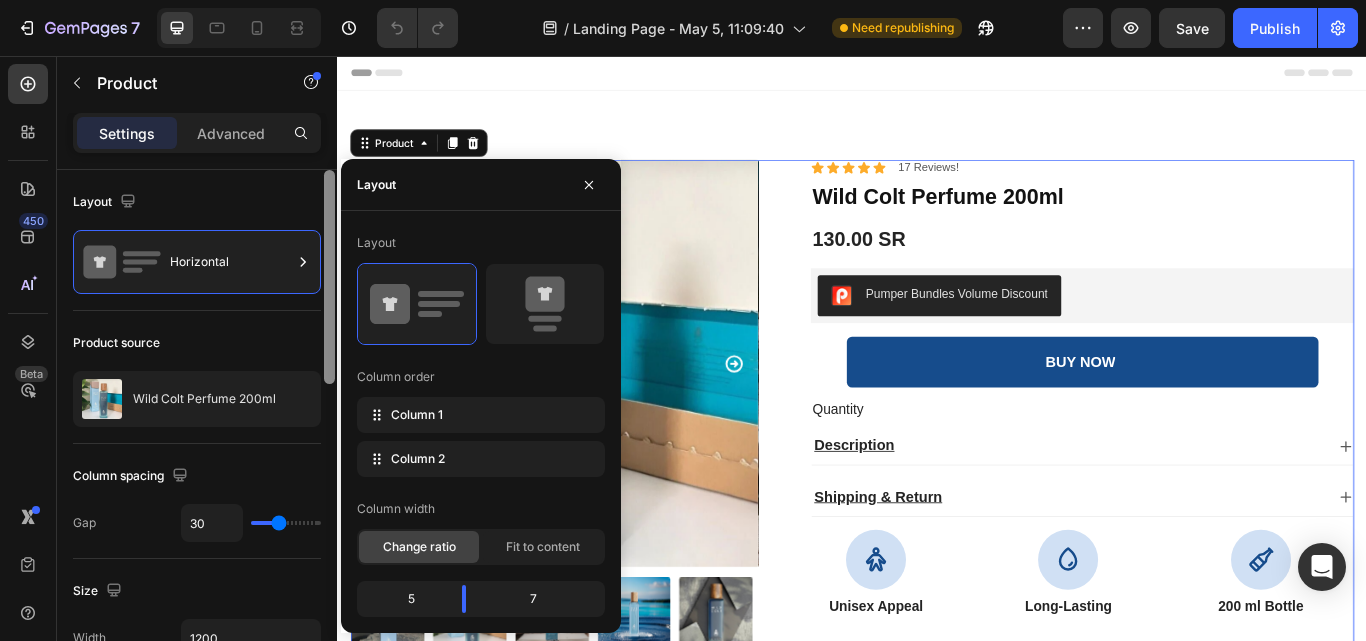 drag, startPoint x: 328, startPoint y: 360, endPoint x: 319, endPoint y: 153, distance: 207.19556 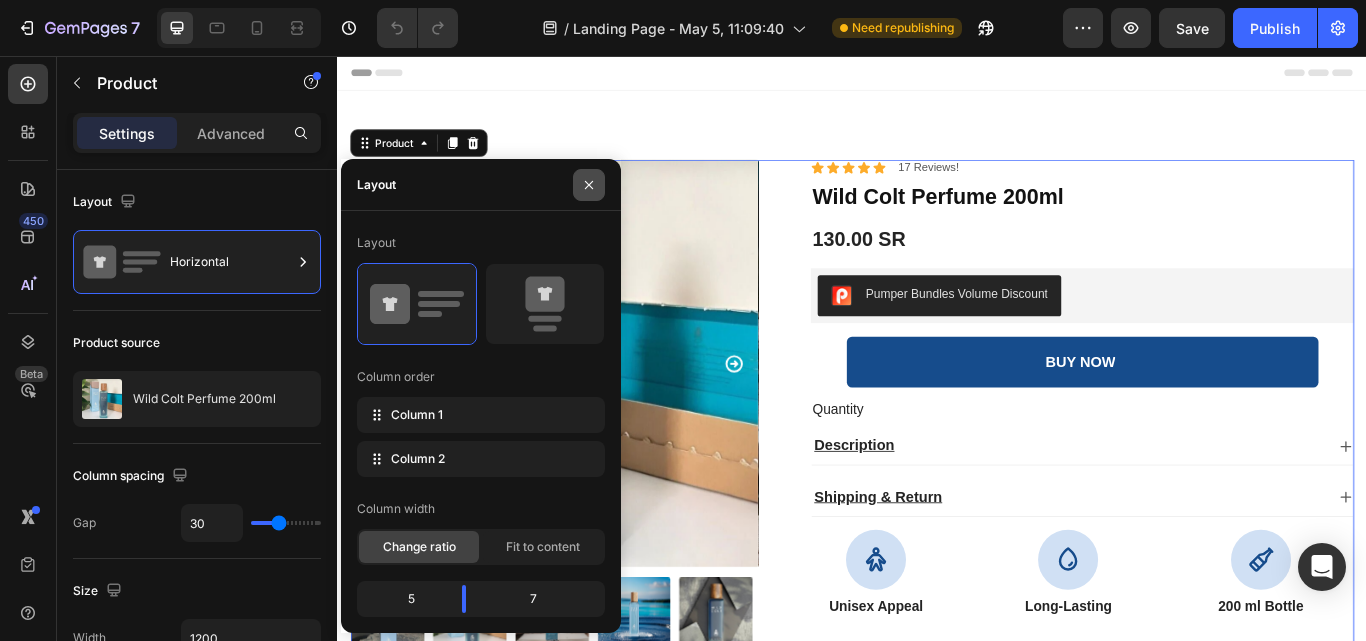 click 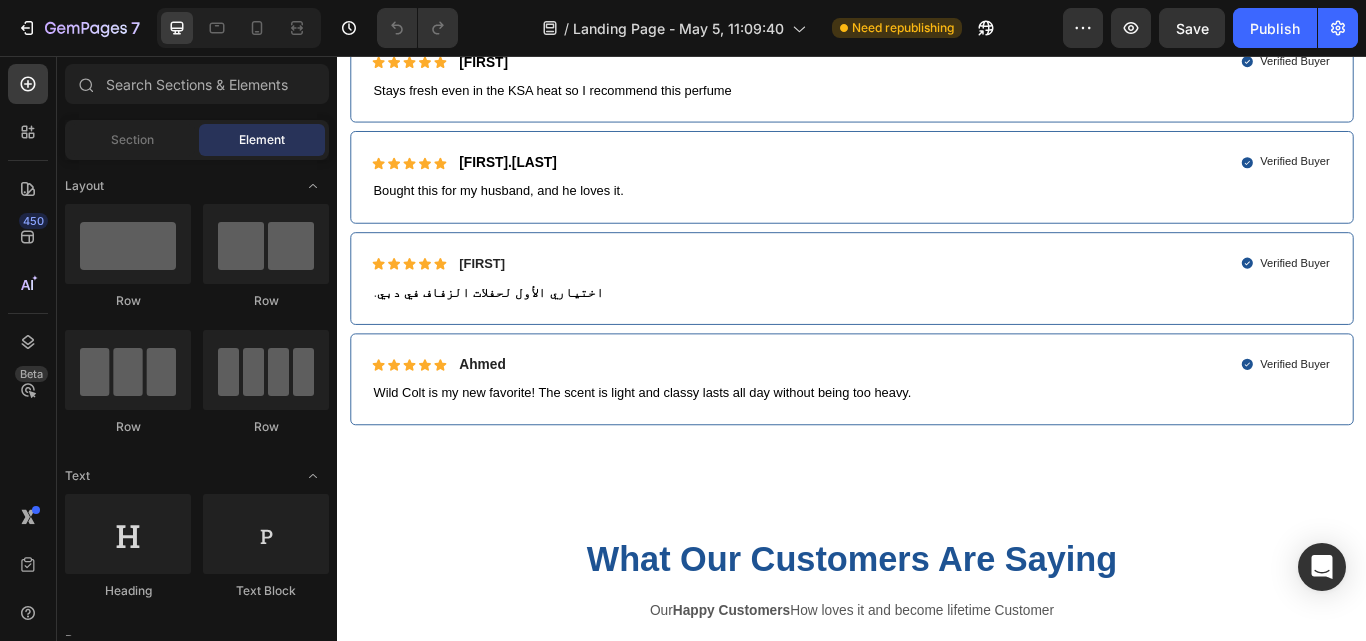scroll, scrollTop: 696, scrollLeft: 0, axis: vertical 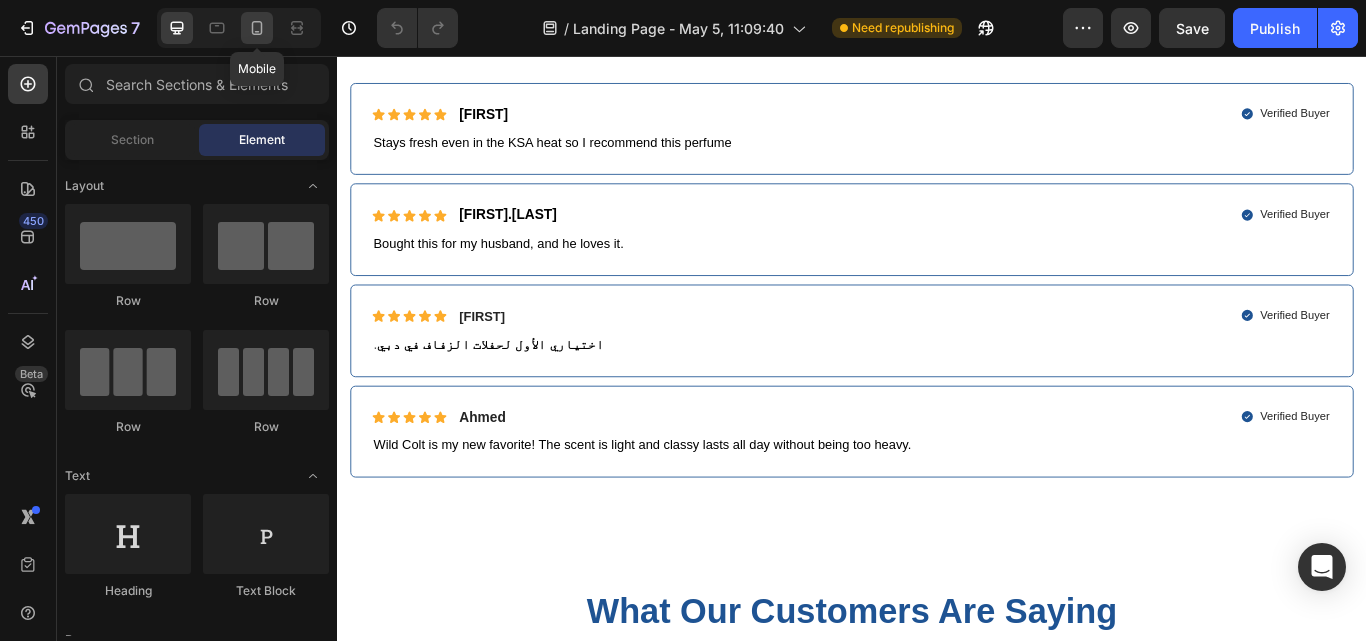click 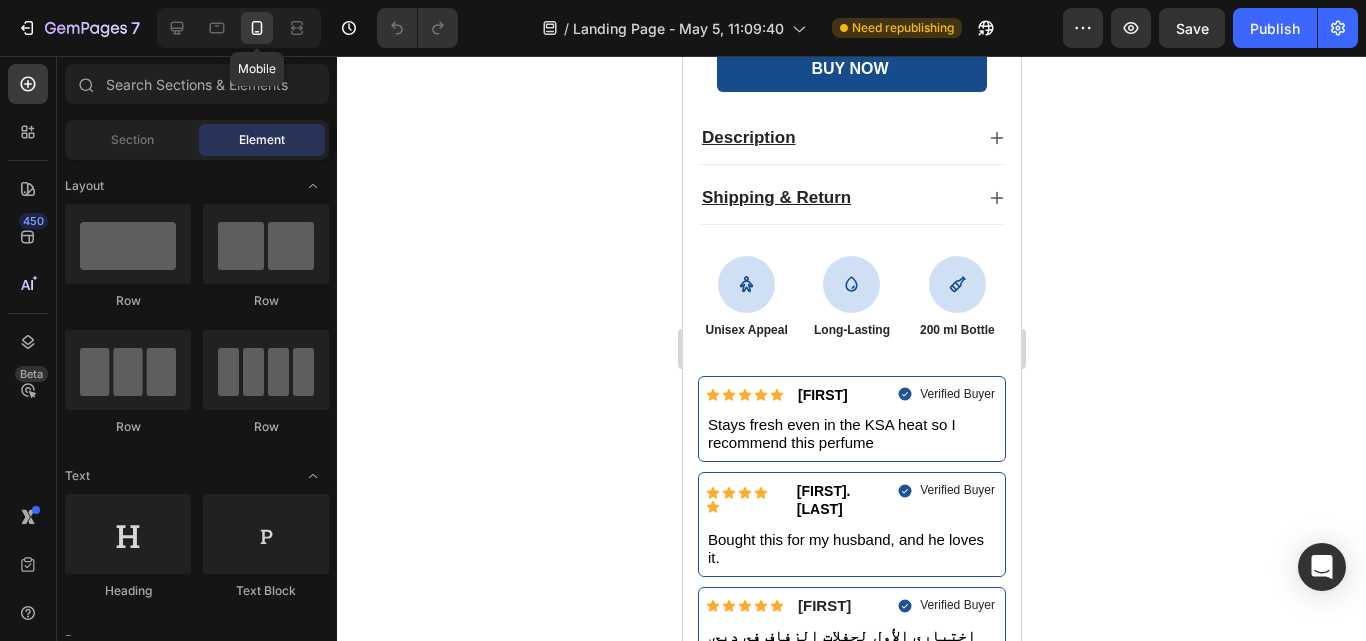 scroll, scrollTop: 666, scrollLeft: 0, axis: vertical 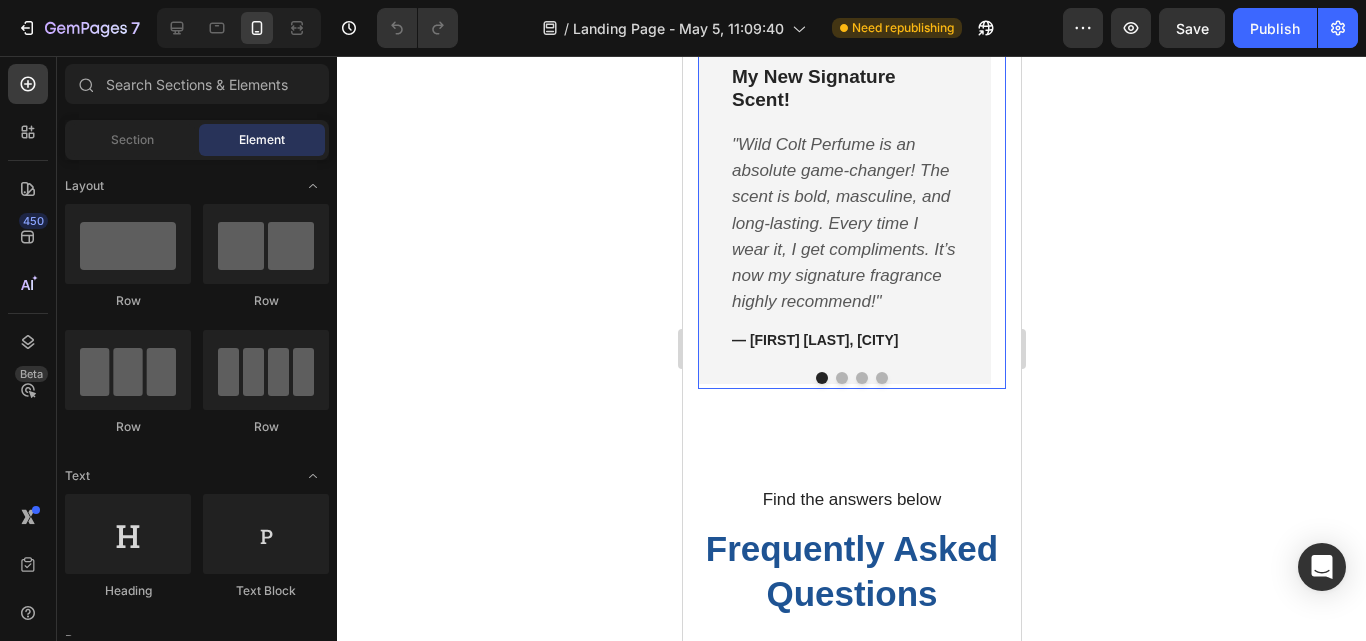 click at bounding box center (881, 378) 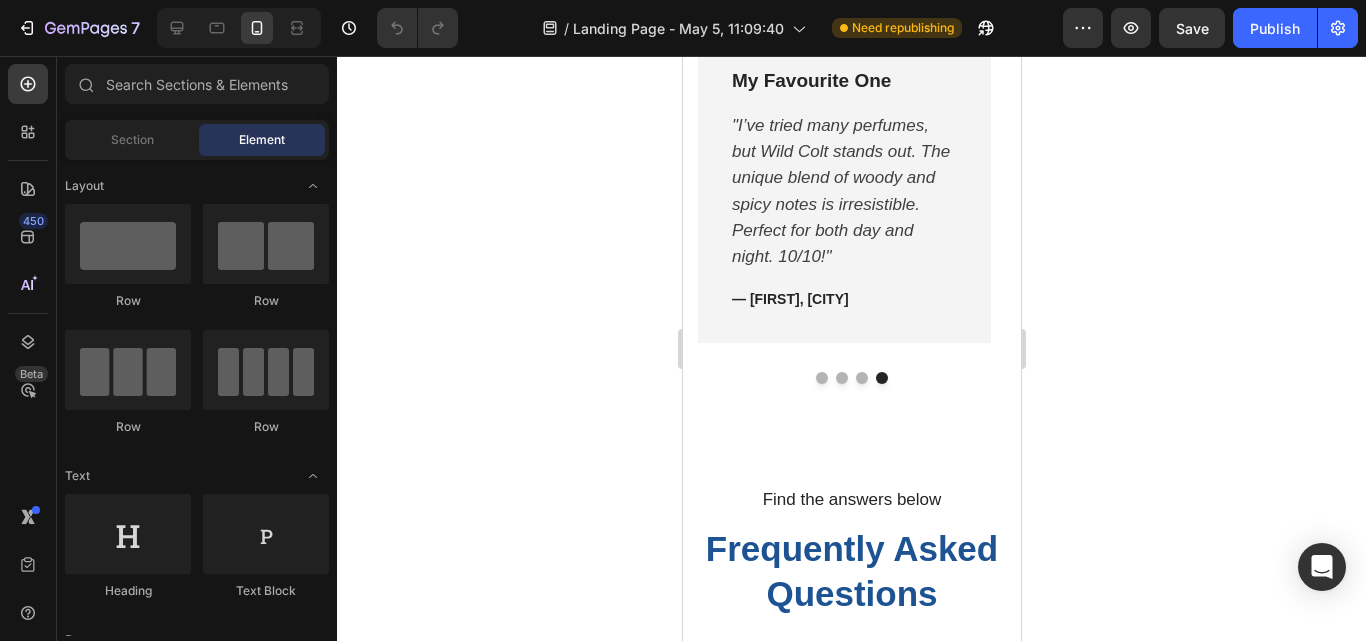 scroll, scrollTop: 1576, scrollLeft: 0, axis: vertical 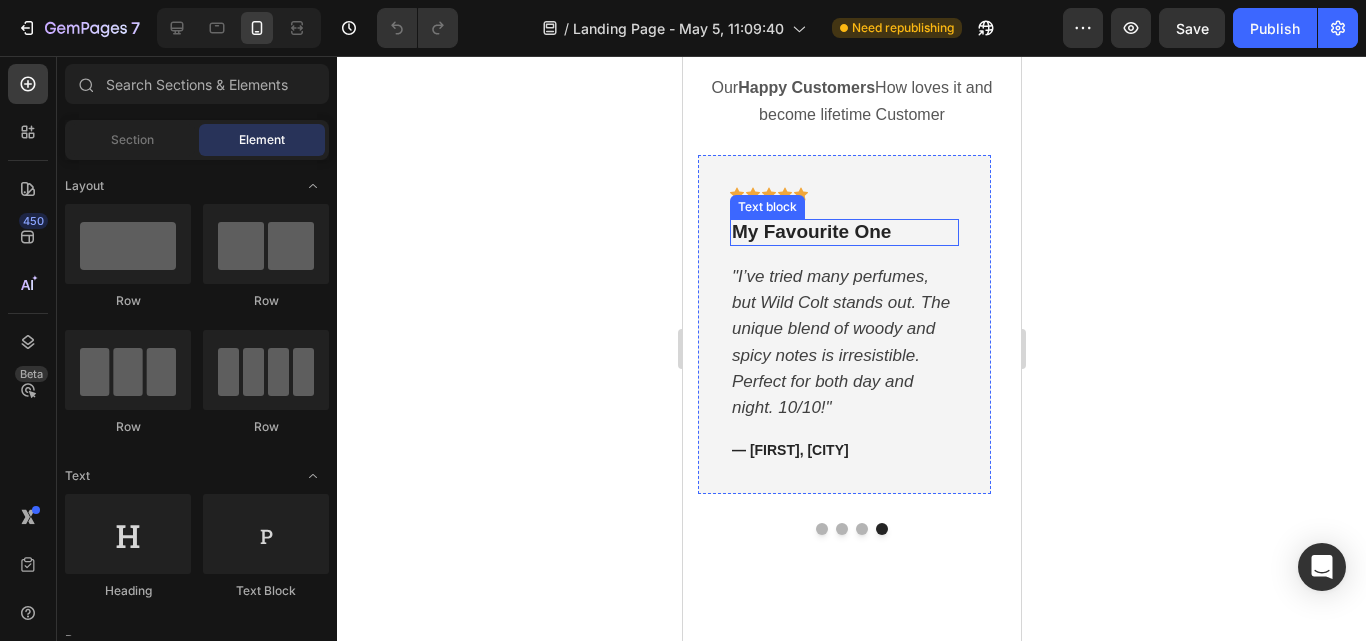 click on "My Favourite One" at bounding box center [843, 232] 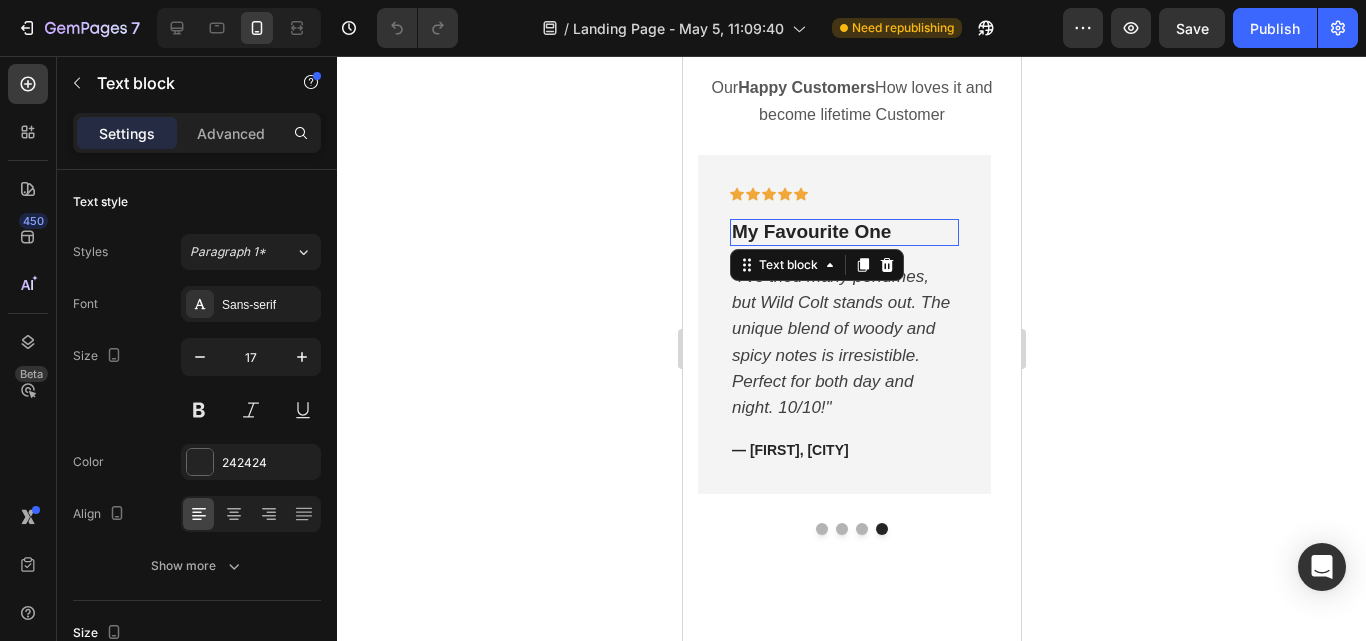 click on "My Favourite One" at bounding box center (810, 231) 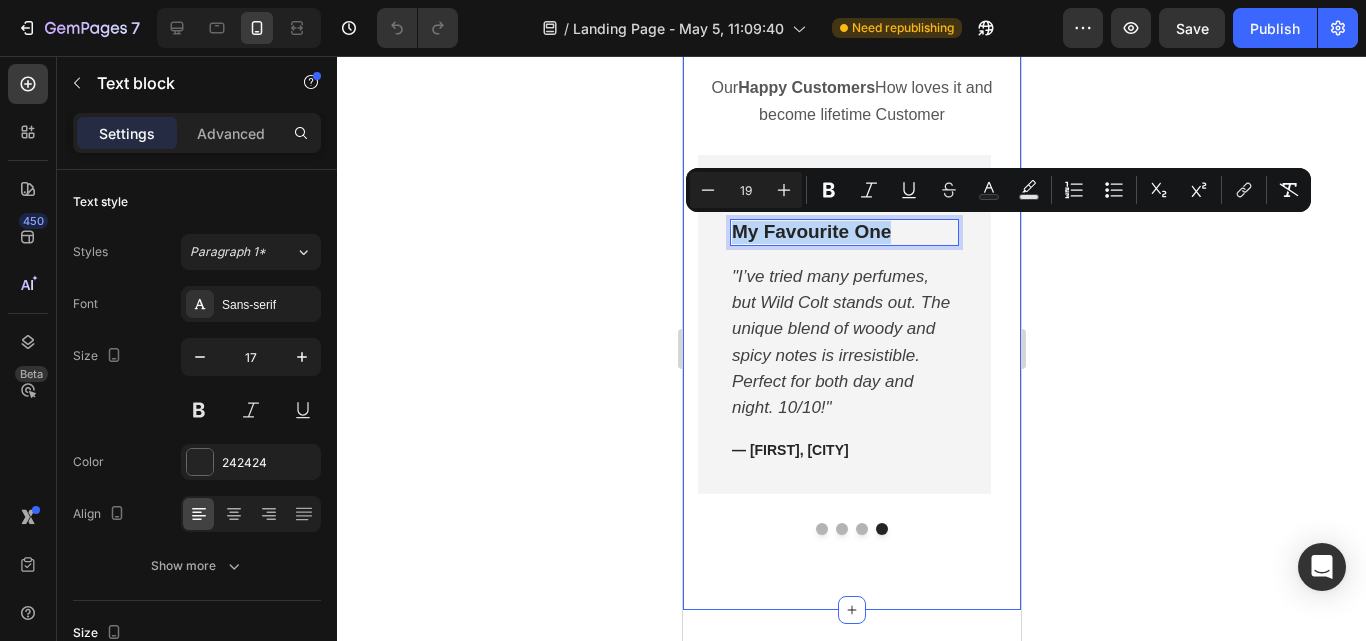 drag, startPoint x: 887, startPoint y: 232, endPoint x: 682, endPoint y: 232, distance: 205 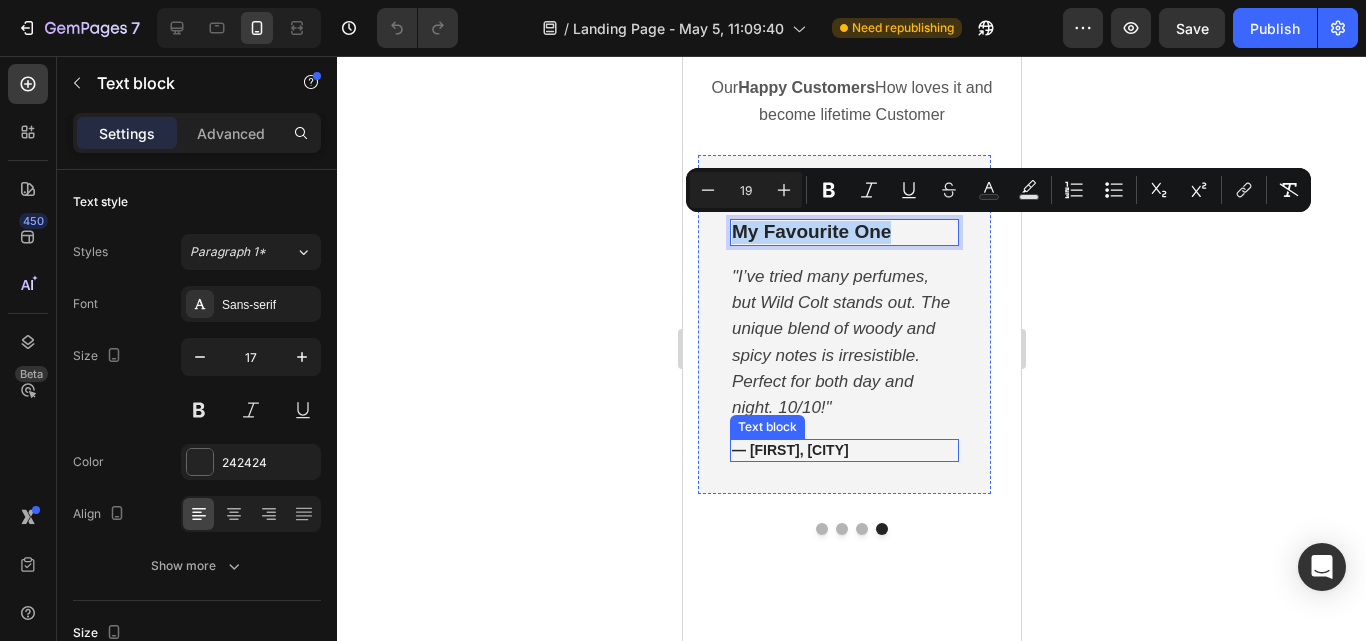 click on "— [FIRST], [CITY]" at bounding box center [843, 450] 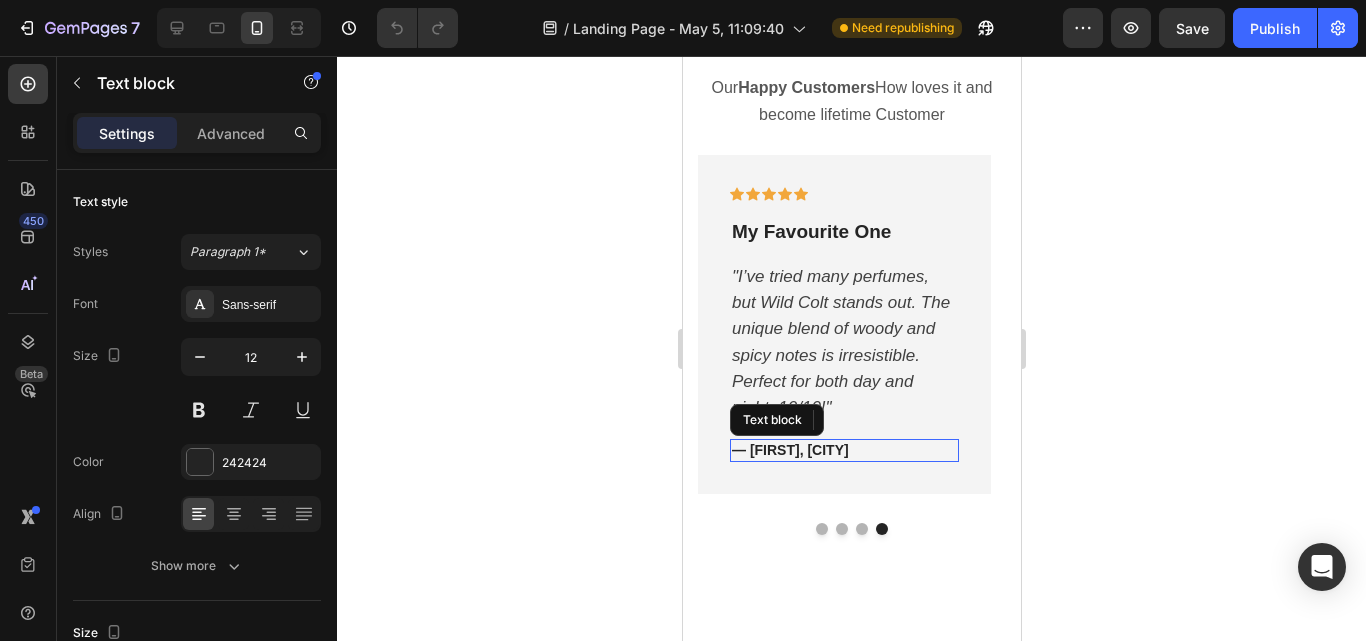 click on "— [FIRST], [CITY]" at bounding box center (843, 450) 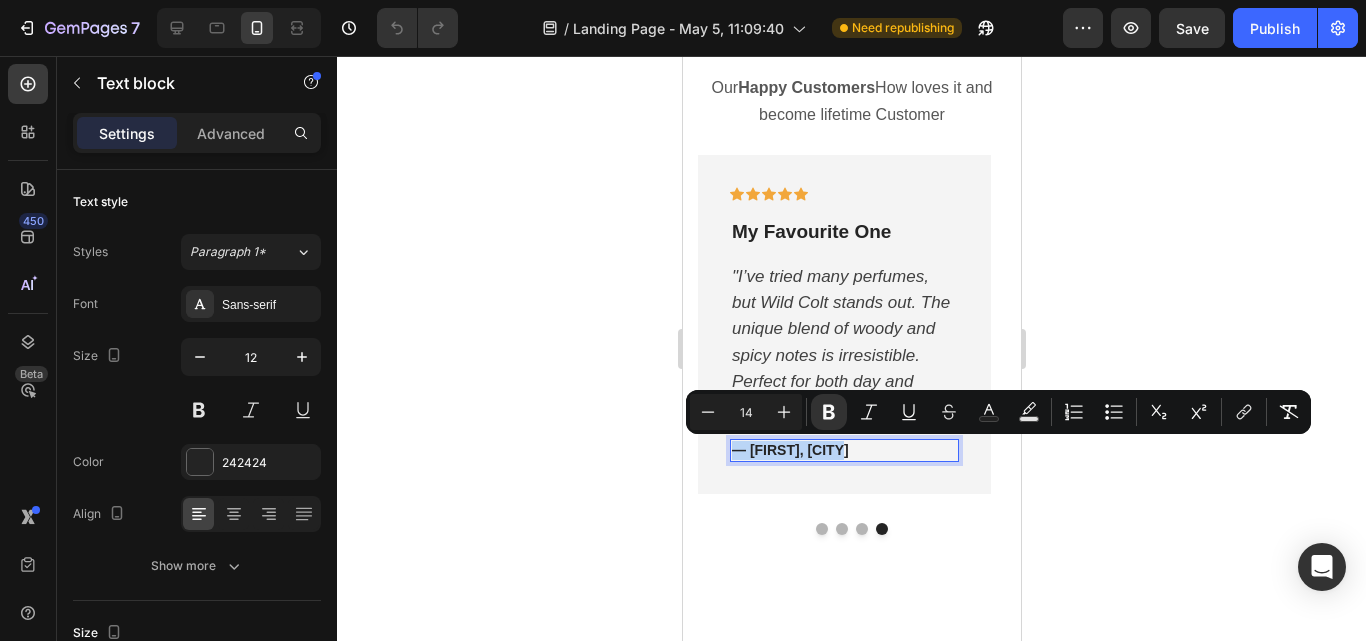 drag, startPoint x: 867, startPoint y: 451, endPoint x: 730, endPoint y: 449, distance: 137.0146 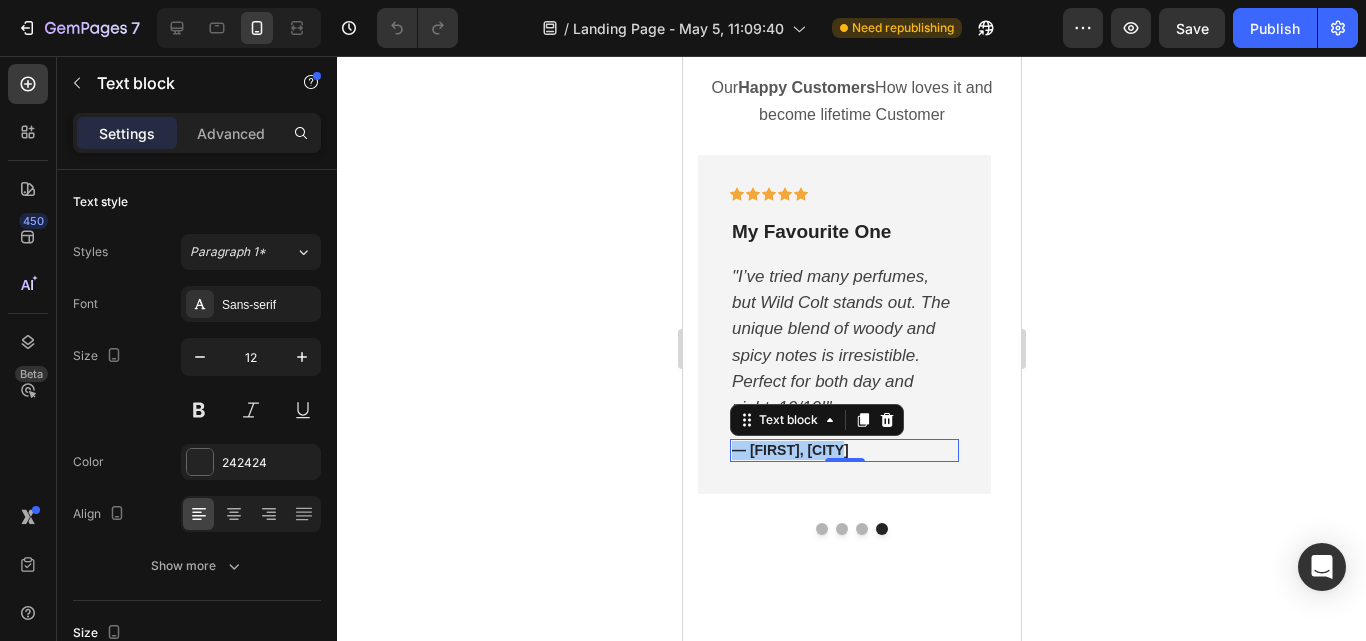 click 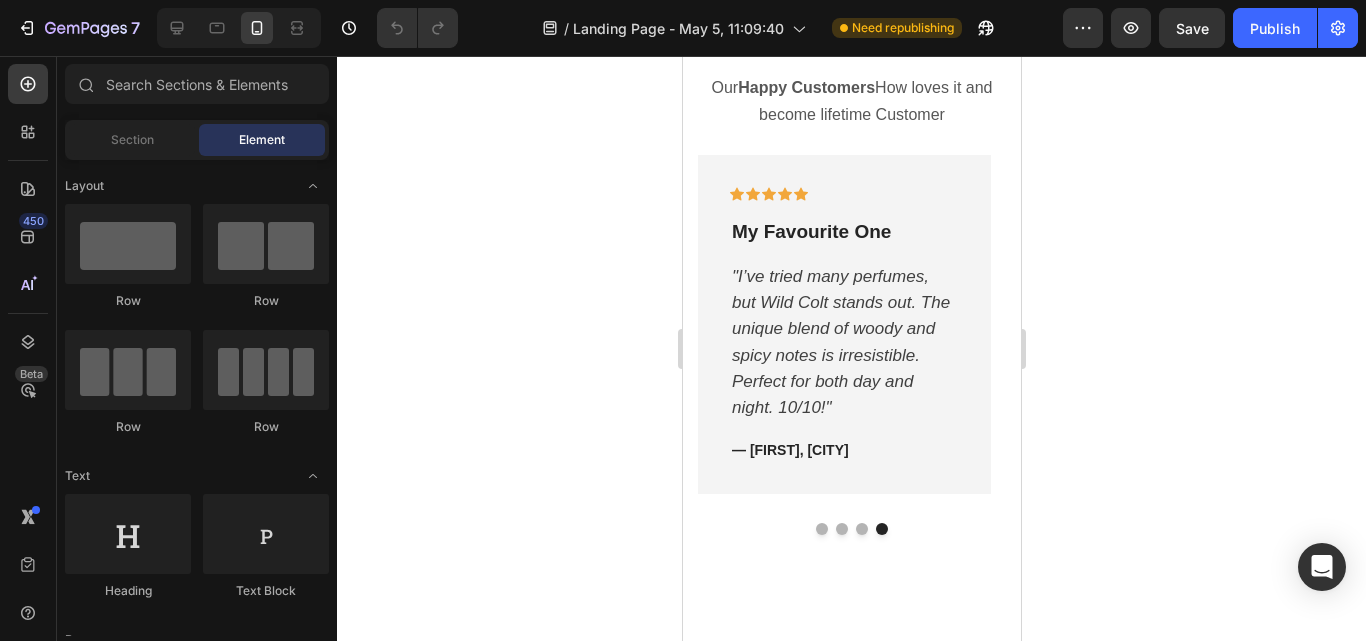 click 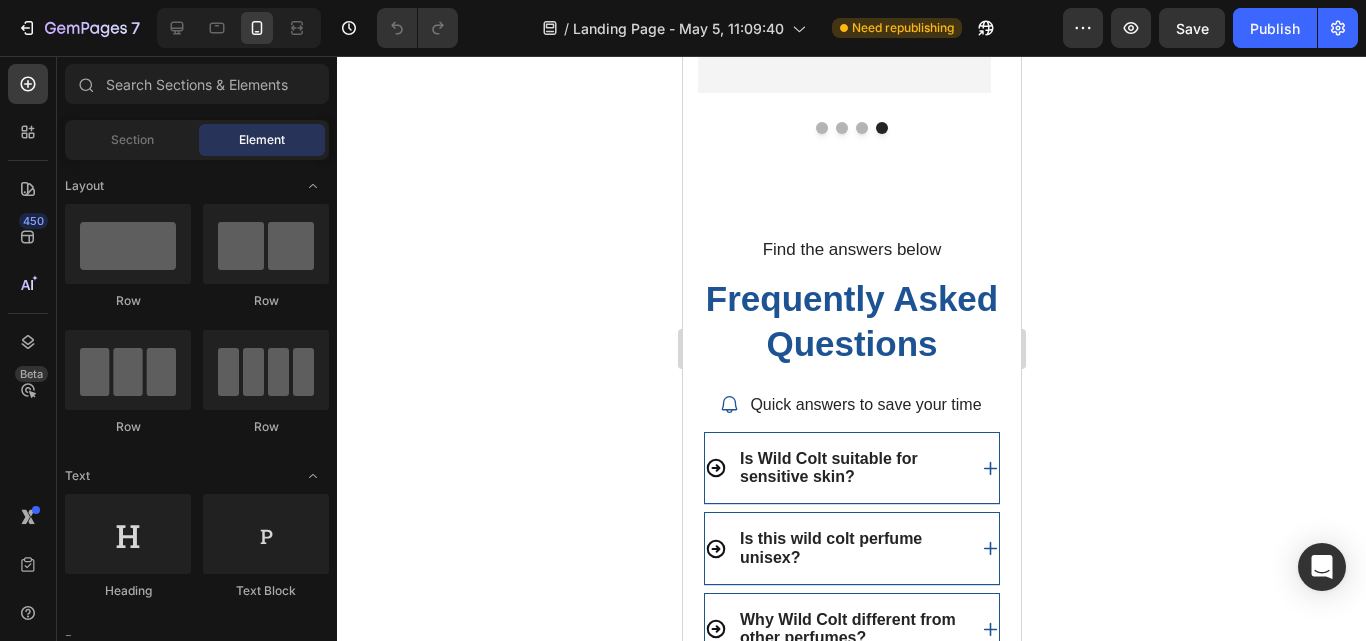 scroll, scrollTop: 1819, scrollLeft: 0, axis: vertical 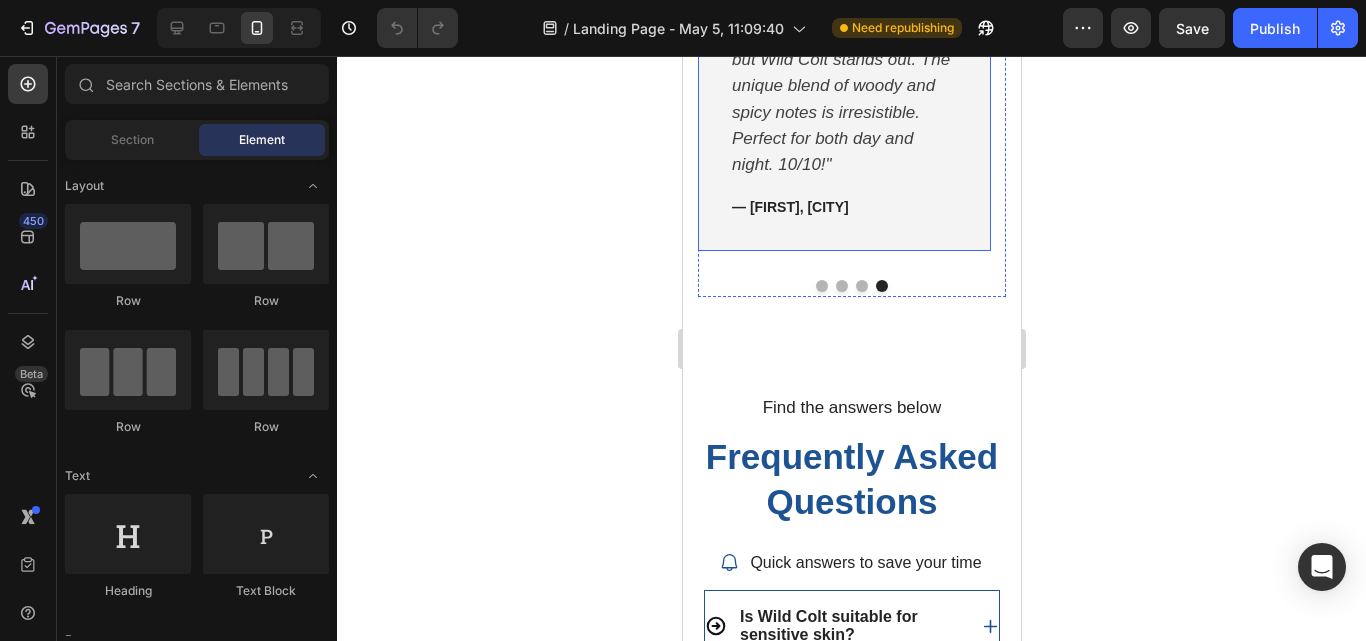 click on "My Favourite One Text block "I’ve tried many perfumes, but Wild Colt stands out. The unique blend of woody and spicy notes is irresistible. Perfect for both day and night. 10/10!" Text block — [FIRST], [CITY] Text block Row" at bounding box center [843, 81] 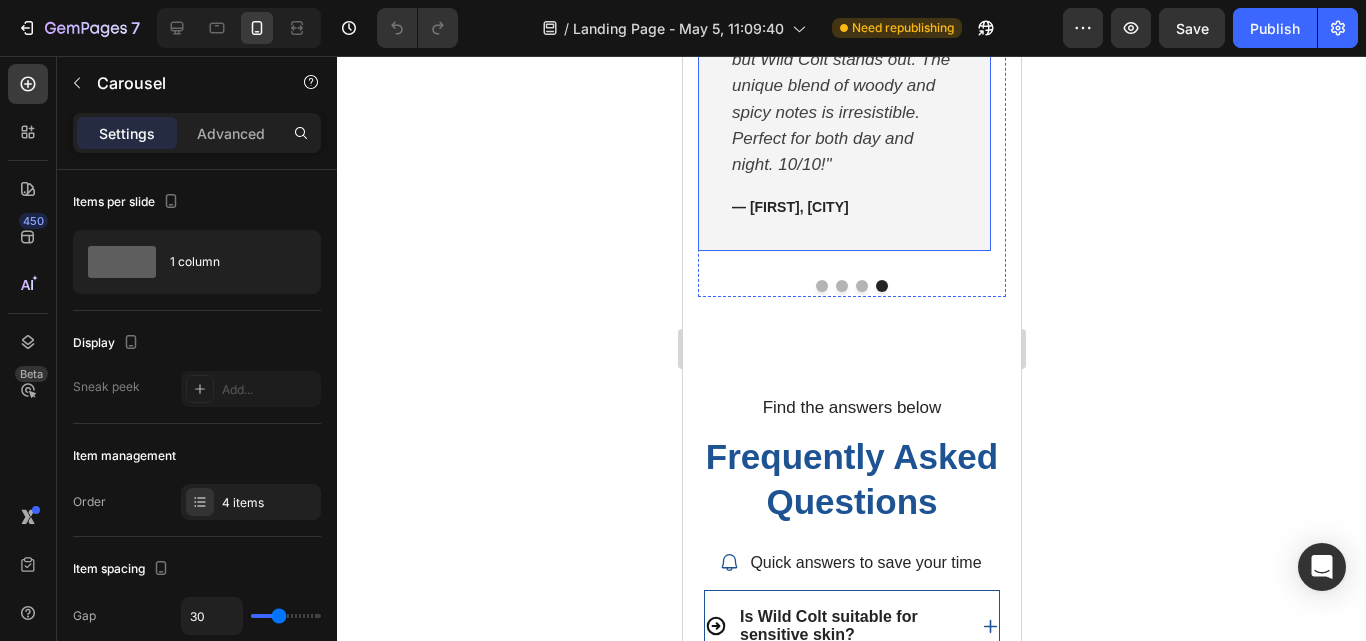 click at bounding box center (851, 286) 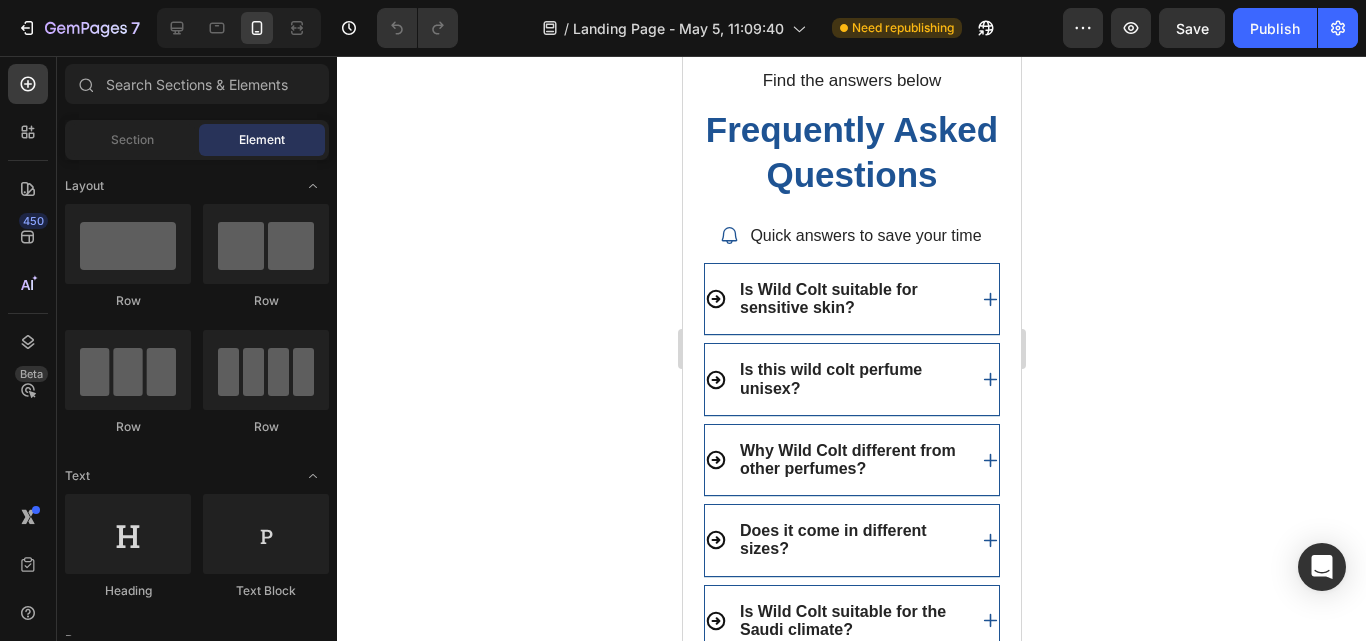 scroll, scrollTop: 2148, scrollLeft: 0, axis: vertical 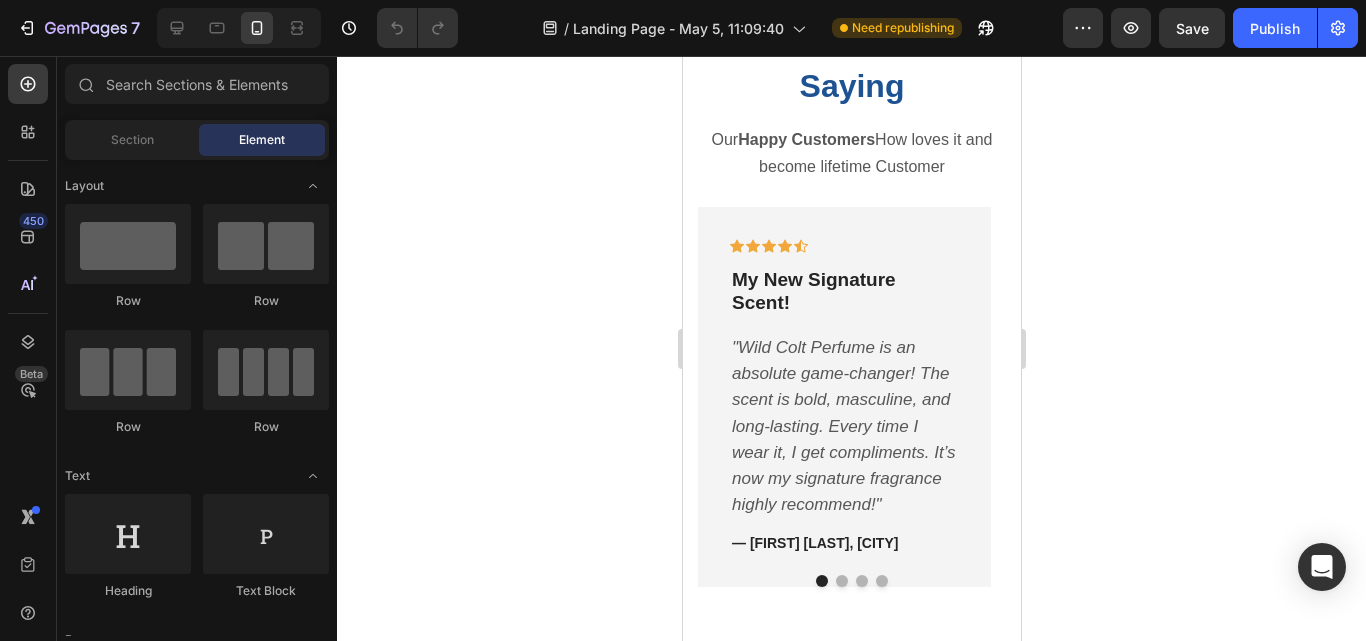 drag, startPoint x: 1011, startPoint y: 393, endPoint x: 1708, endPoint y: 383, distance: 697.0717 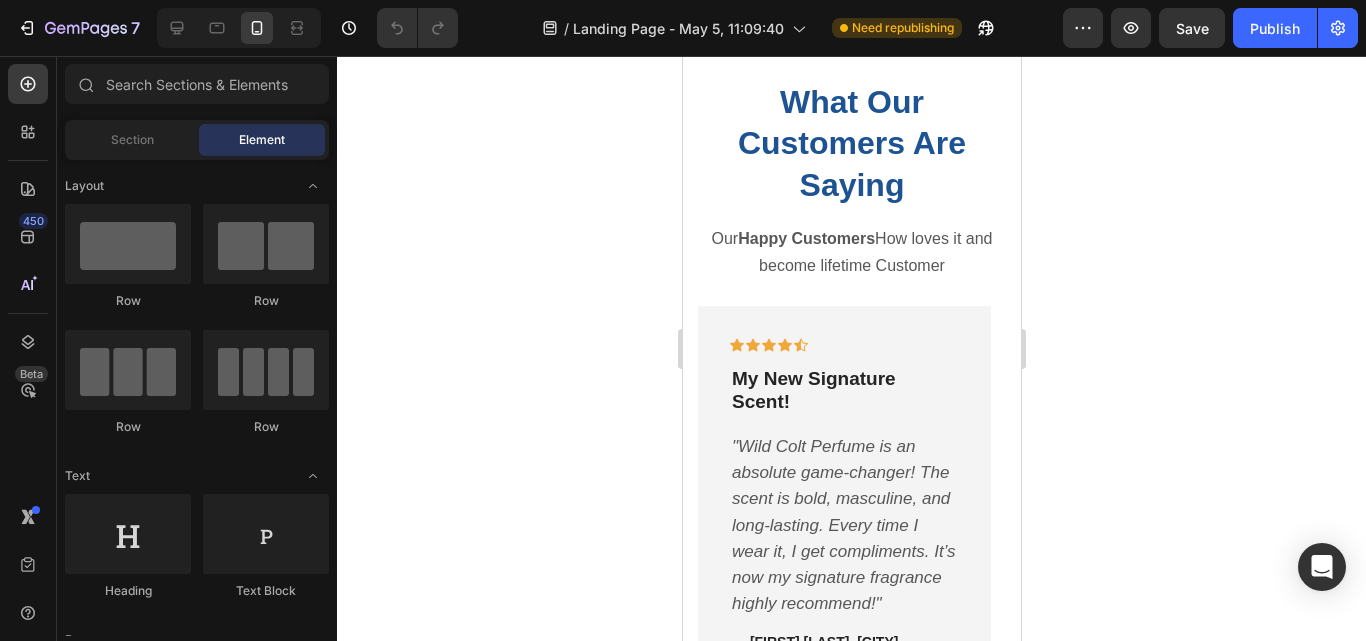 scroll, scrollTop: 1379, scrollLeft: 0, axis: vertical 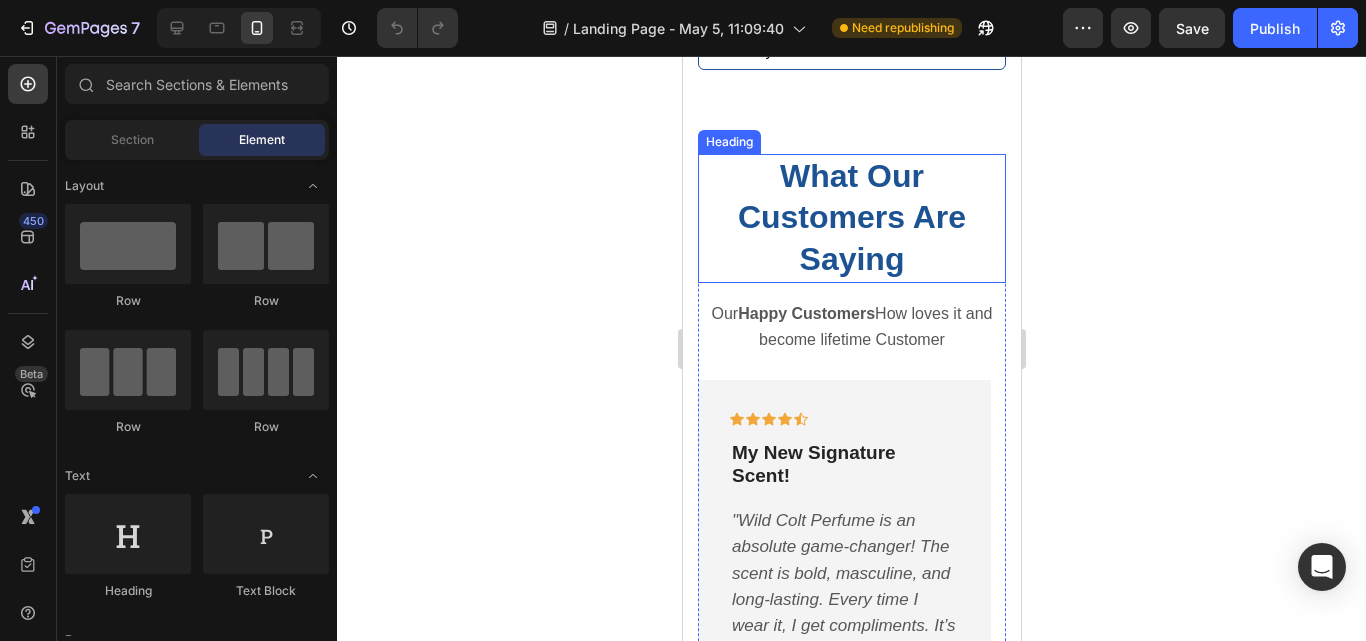 click on "What Our Customers Are Saying" at bounding box center (851, 218) 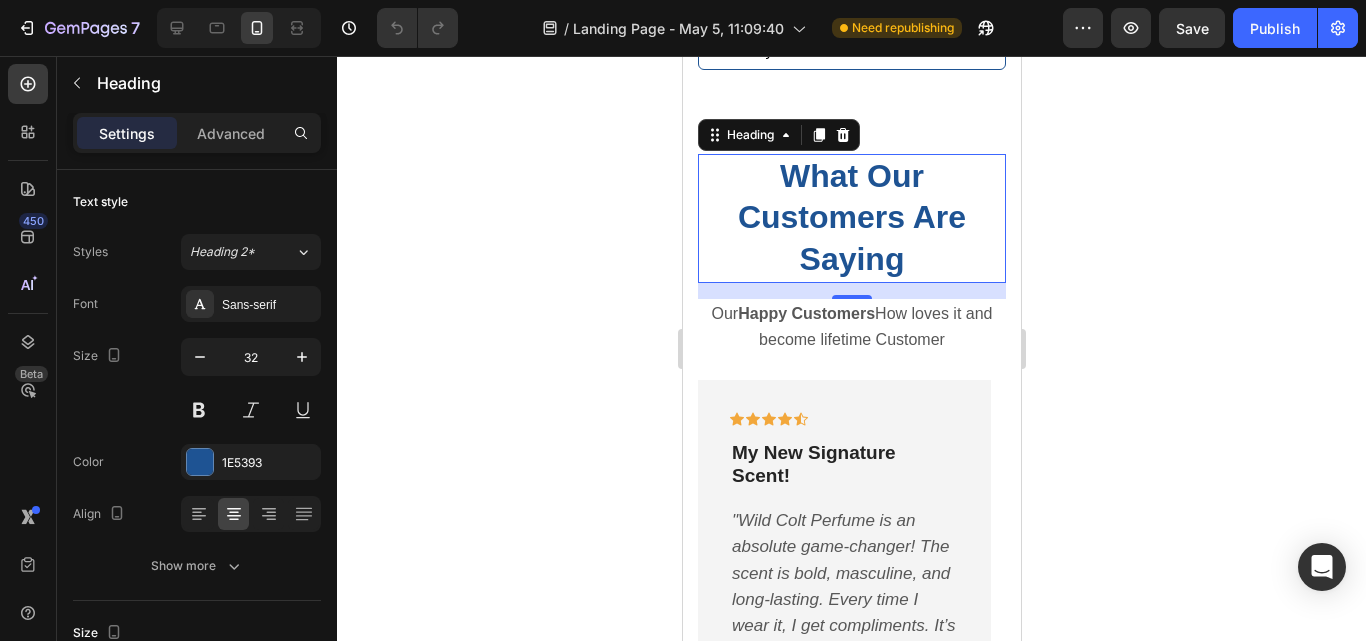 click on "What Our Customers Are Saying" at bounding box center [851, 218] 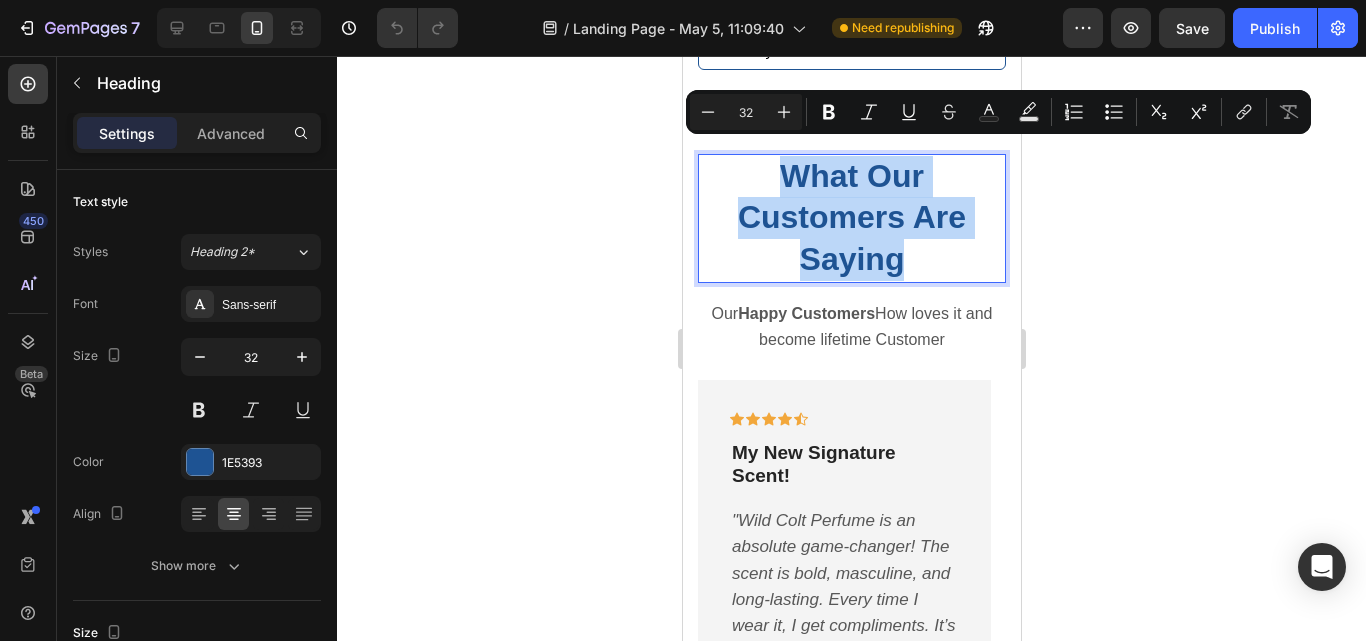 drag, startPoint x: 905, startPoint y: 236, endPoint x: 749, endPoint y: 153, distance: 176.70596 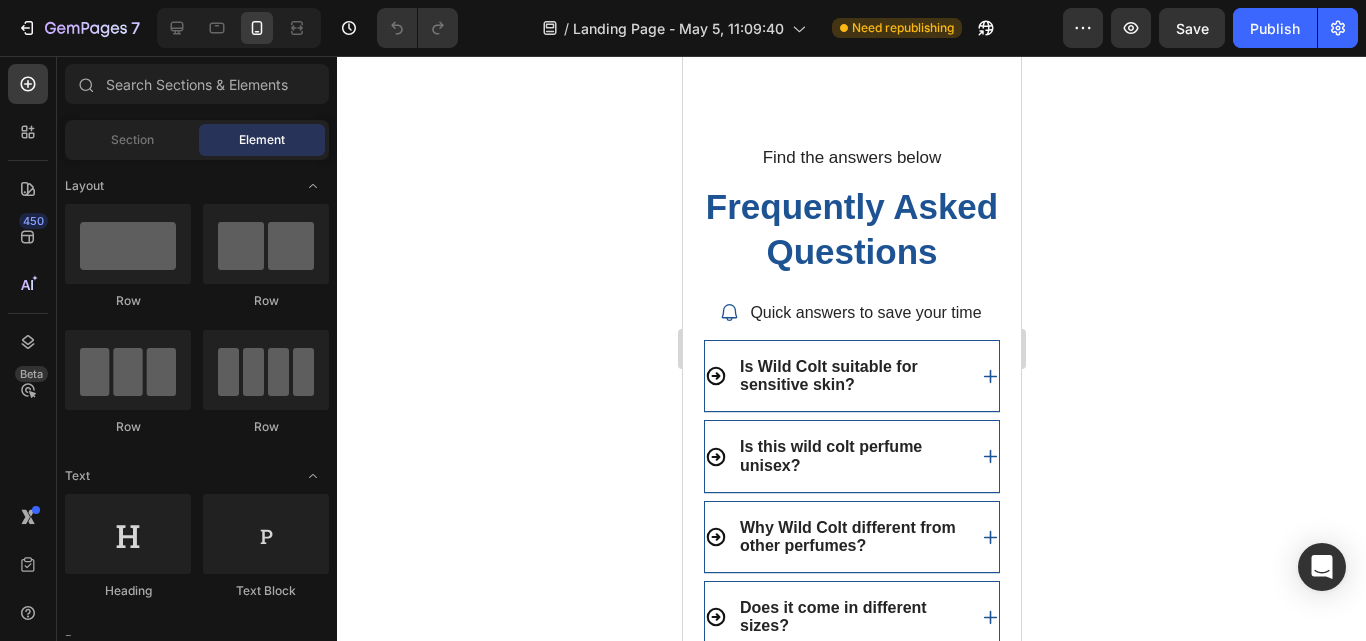 scroll, scrollTop: 2076, scrollLeft: 0, axis: vertical 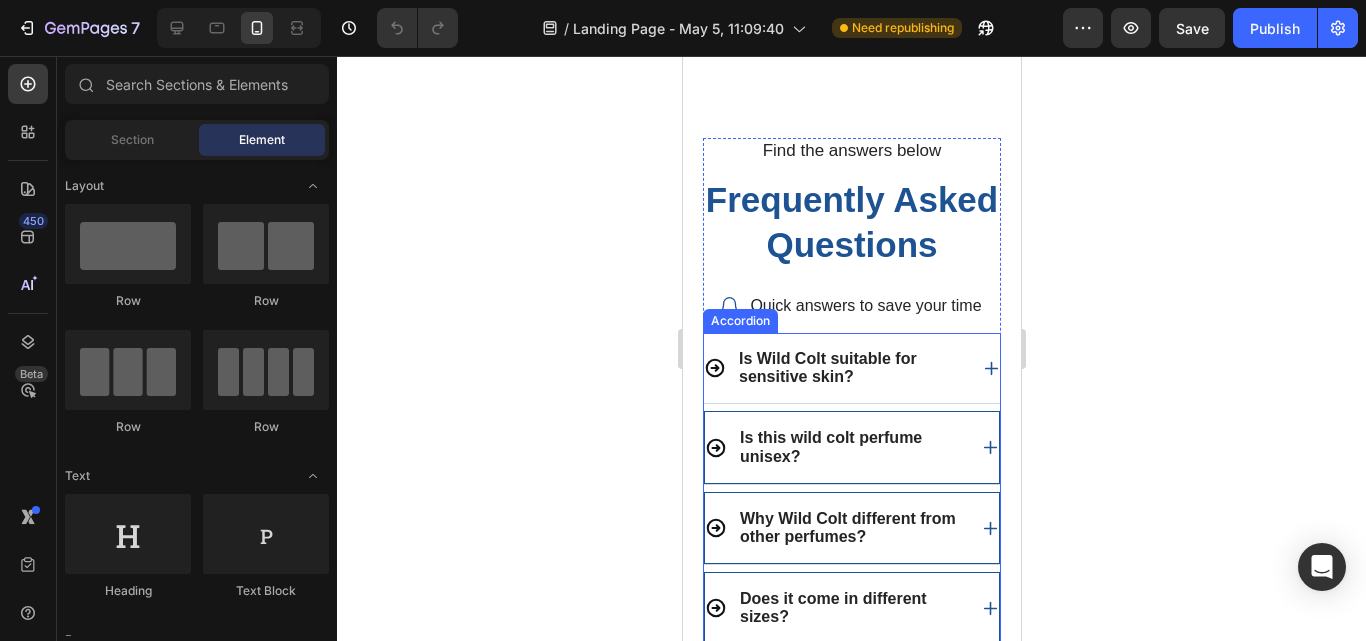 click on "Is Wild Colt suitable for sensitive skin?" at bounding box center [850, 368] 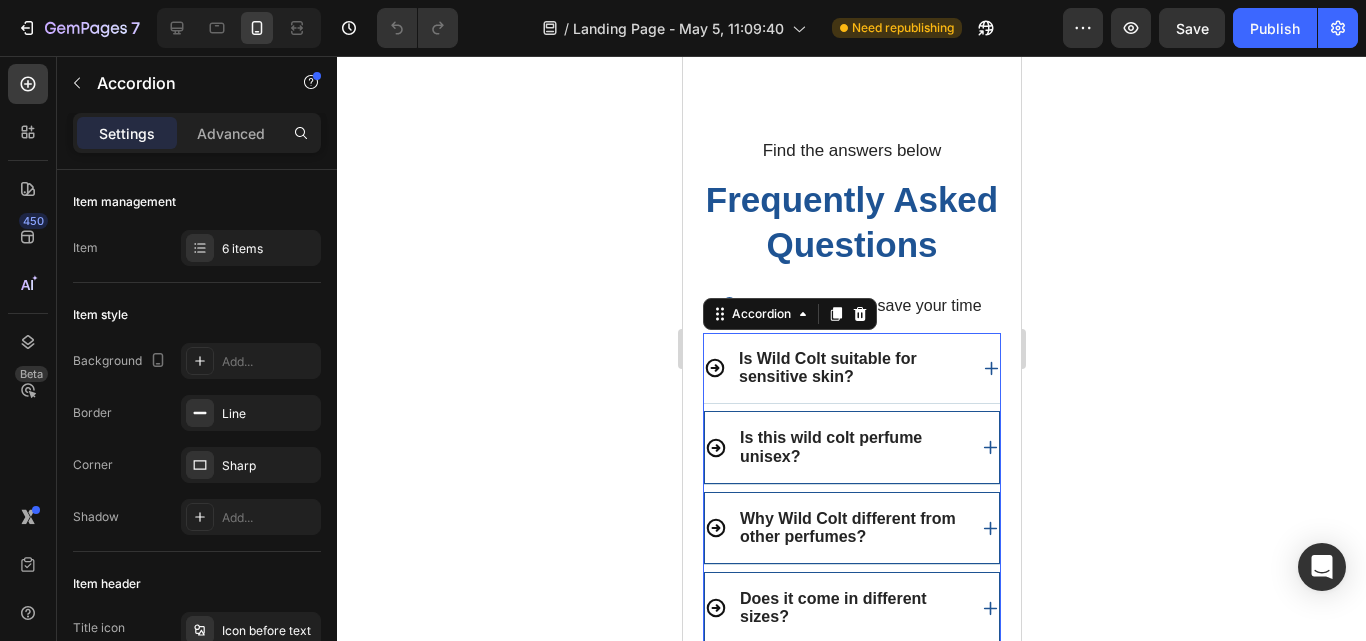click on "Is Wild Colt suitable for sensitive skin?" at bounding box center (850, 368) 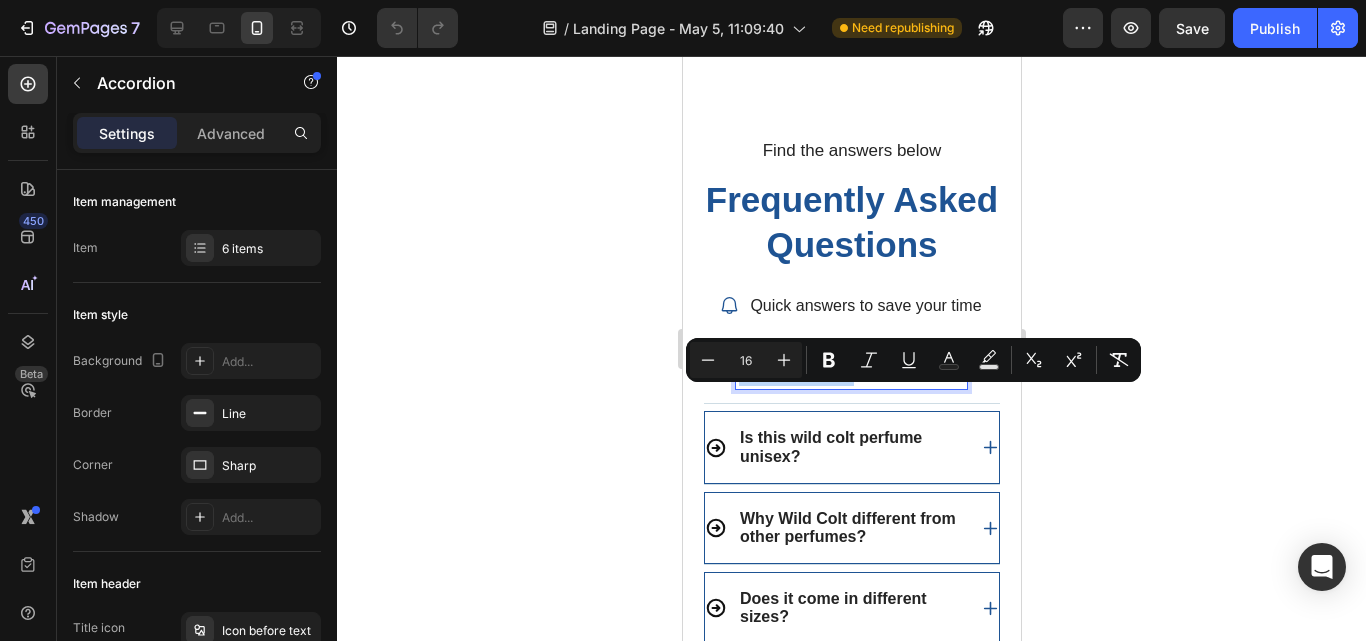 drag, startPoint x: 859, startPoint y: 423, endPoint x: 725, endPoint y: 394, distance: 137.10216 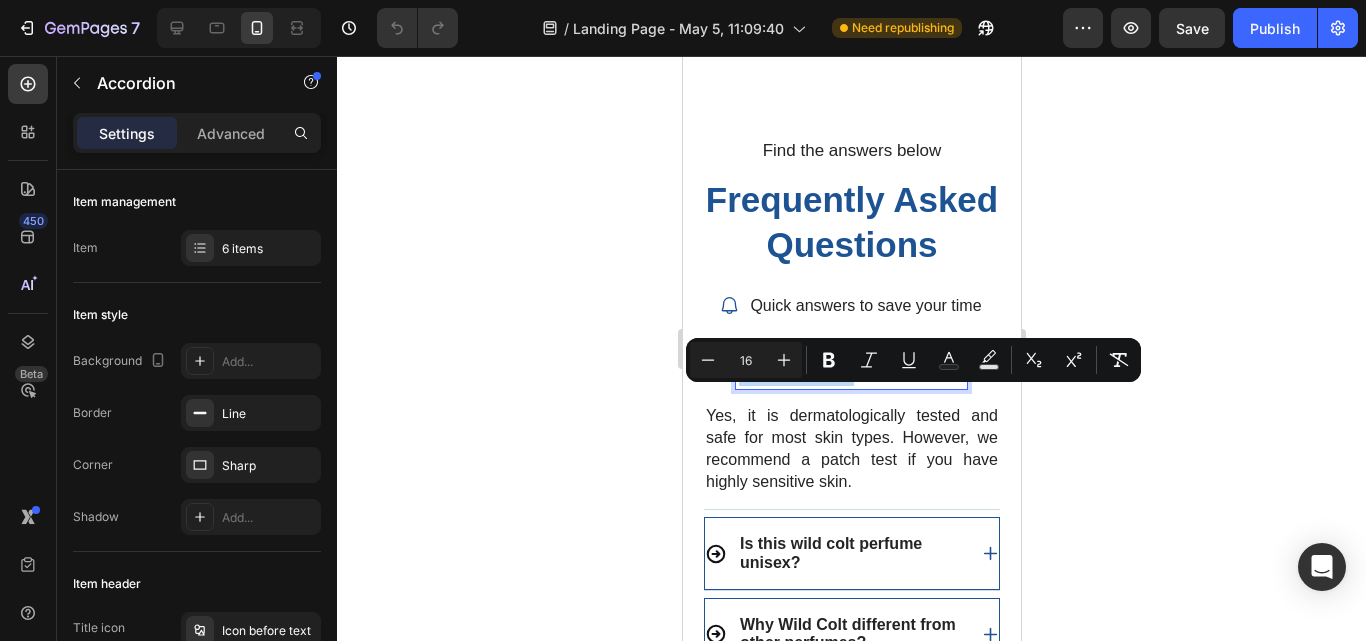 copy on "Is Wild Colt suitable for sensitive skin?" 